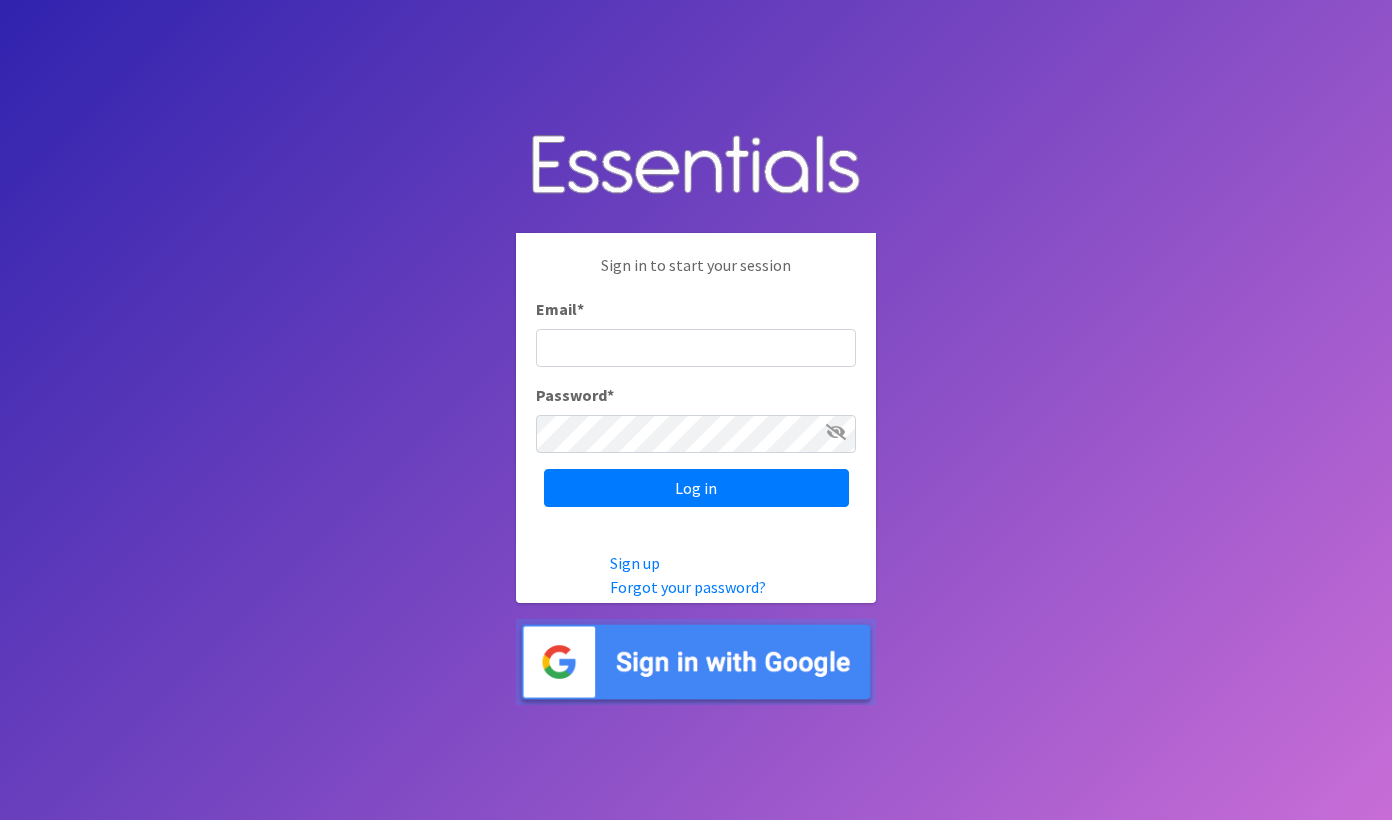 scroll, scrollTop: 0, scrollLeft: 0, axis: both 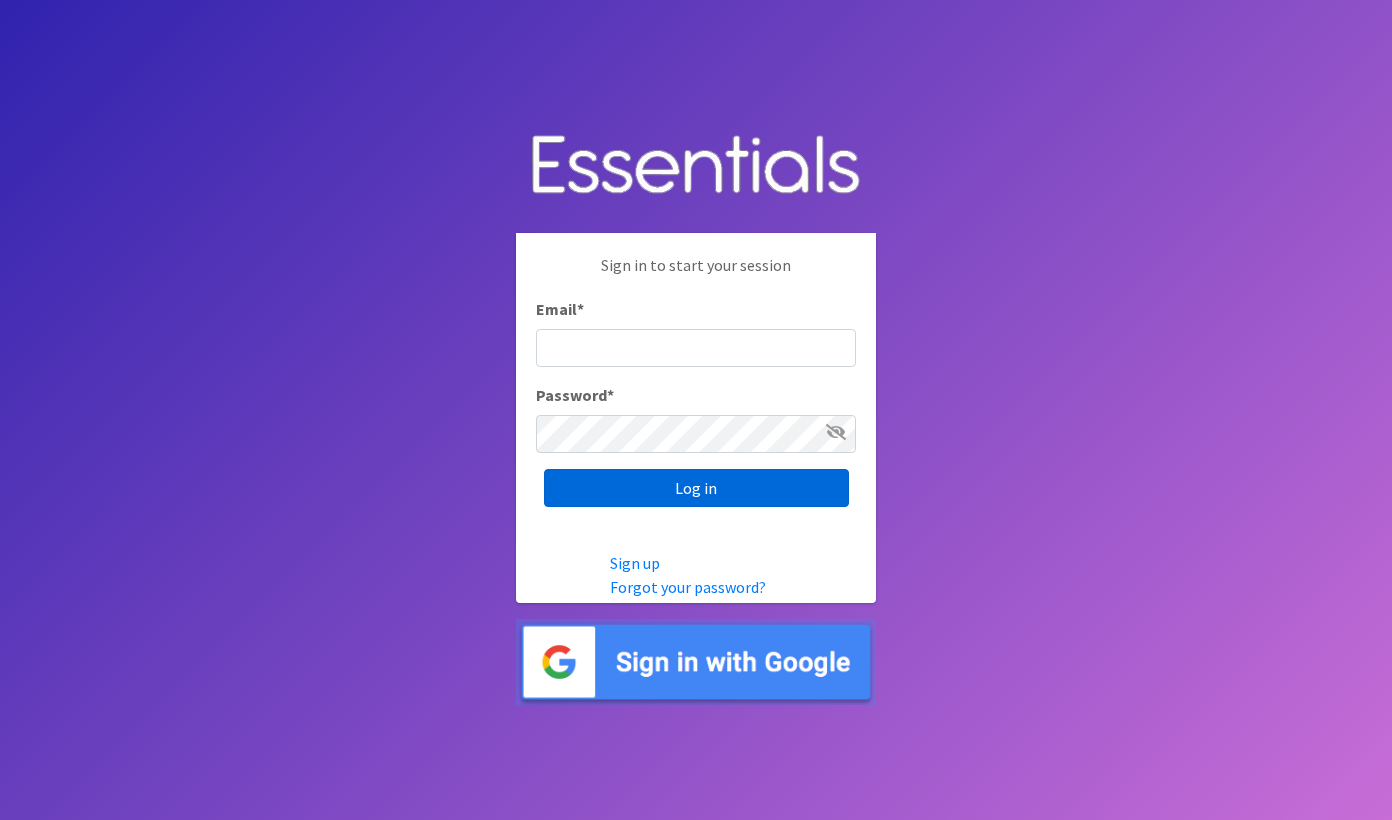 type on "[EMAIL]" 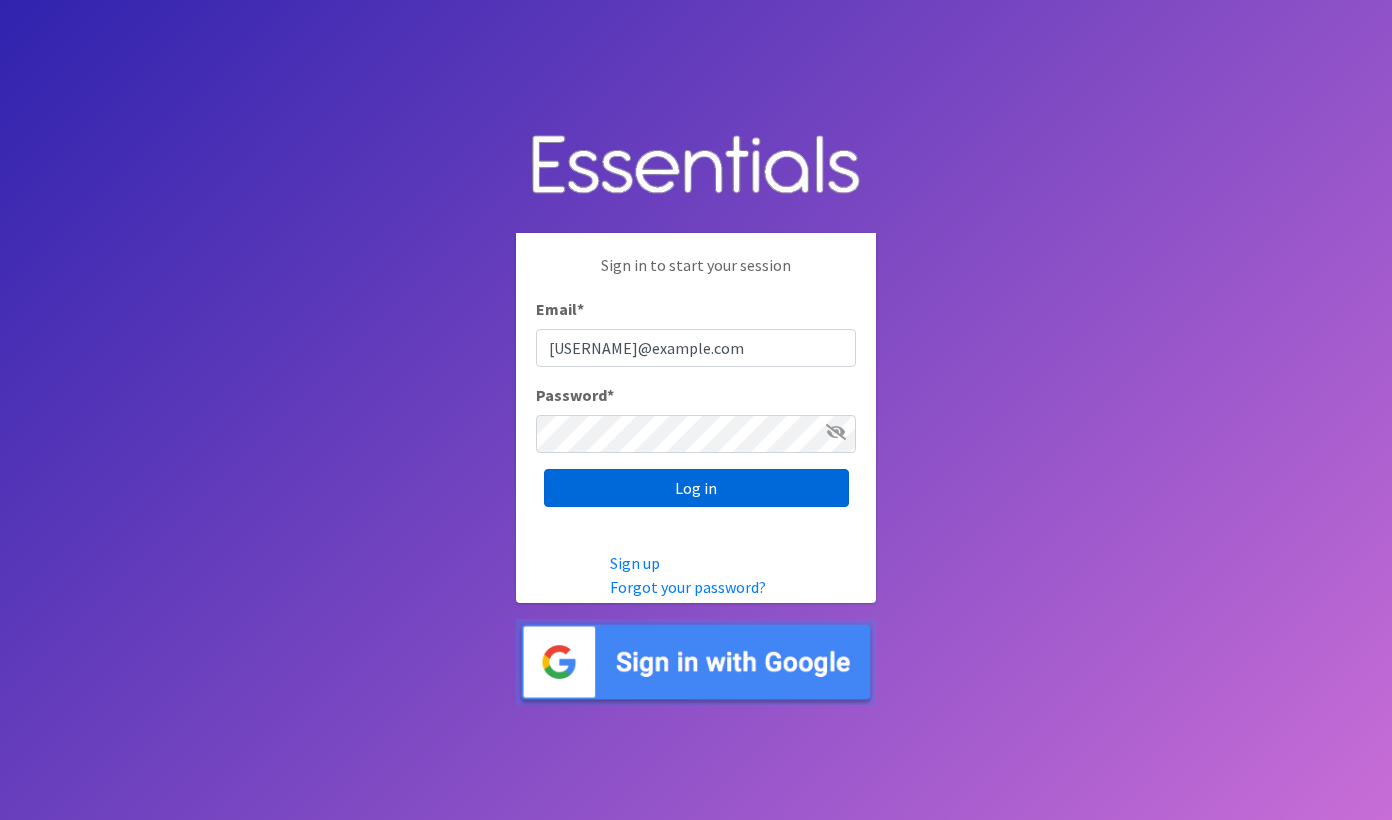 click on "Log in" at bounding box center [696, 488] 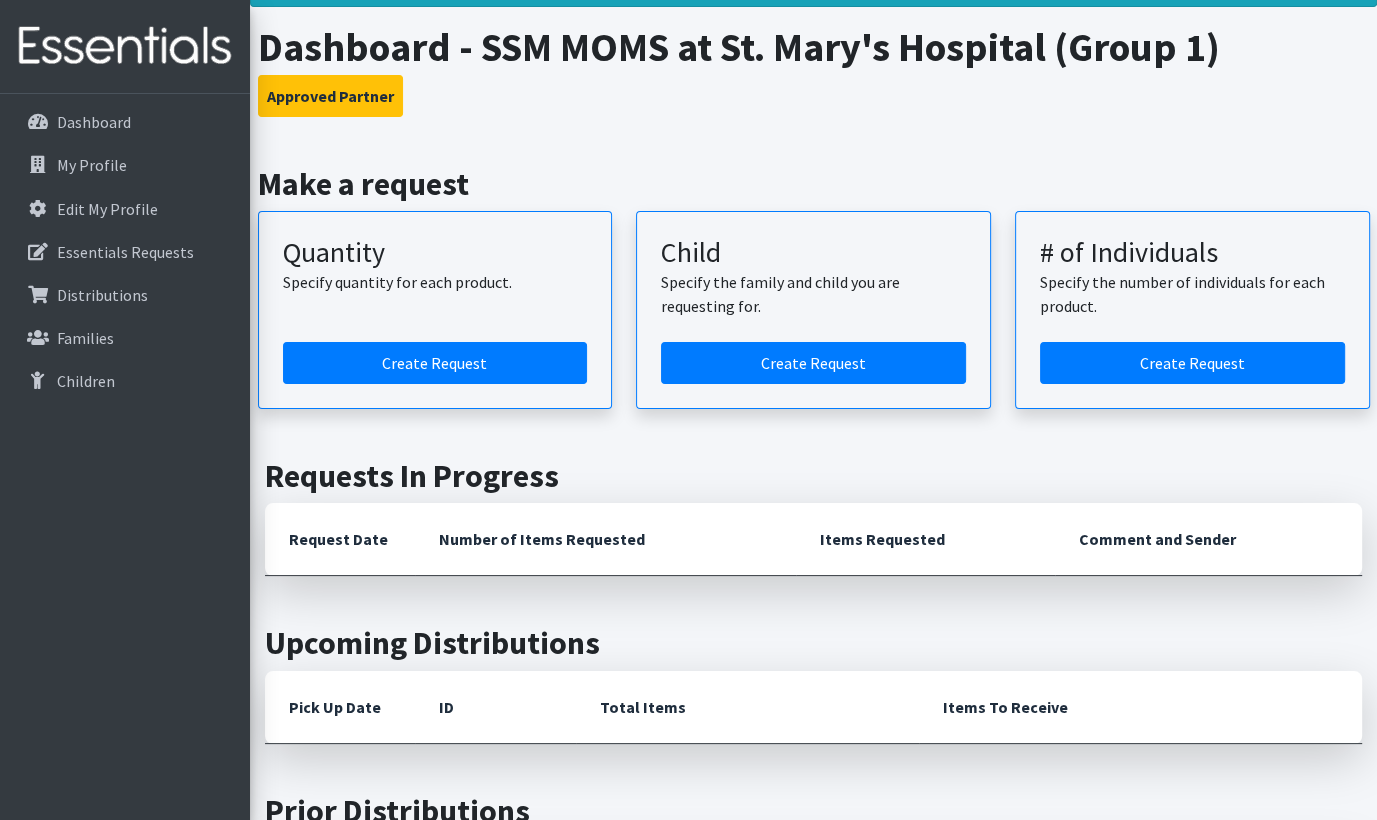 scroll, scrollTop: 95, scrollLeft: 0, axis: vertical 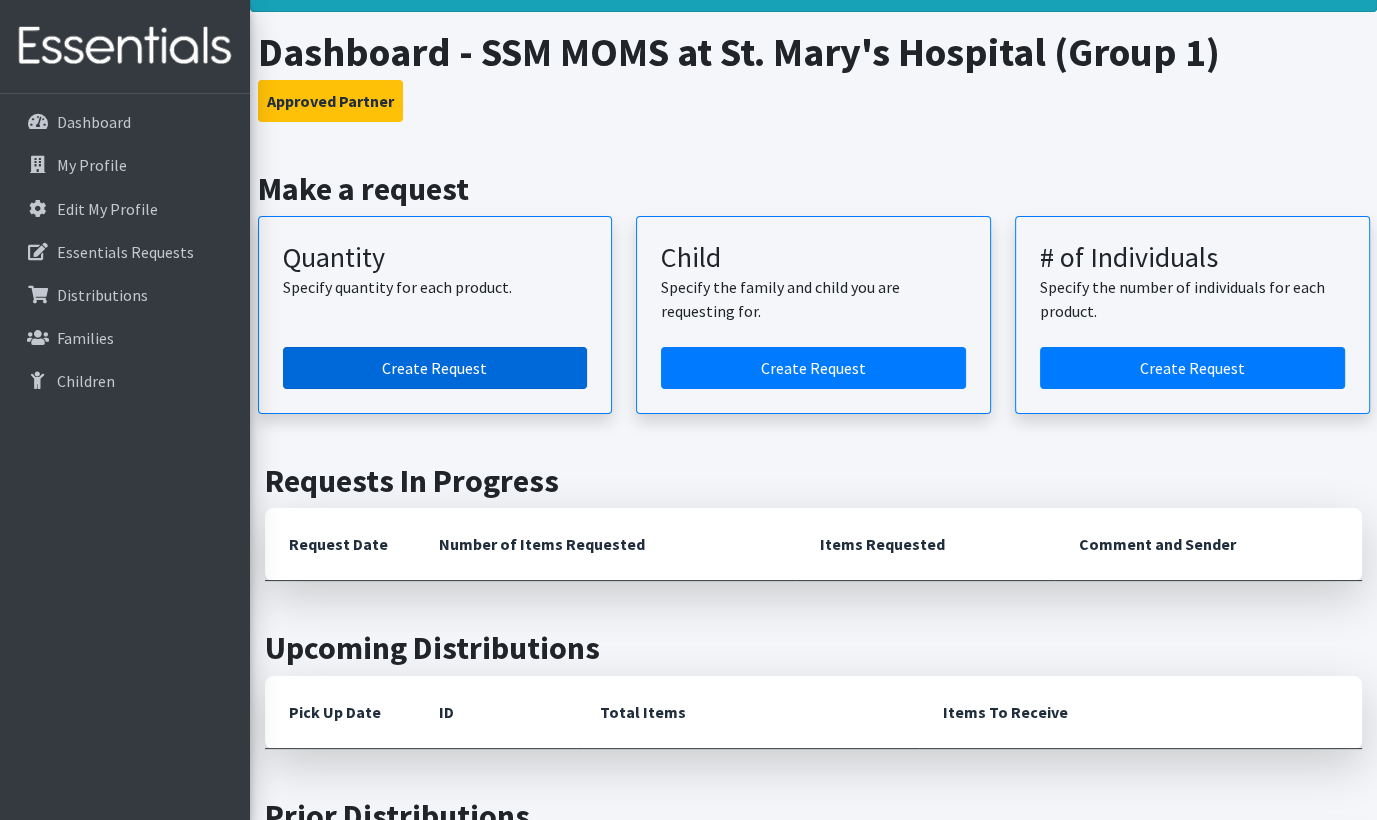 click on "Create Request" at bounding box center [435, 368] 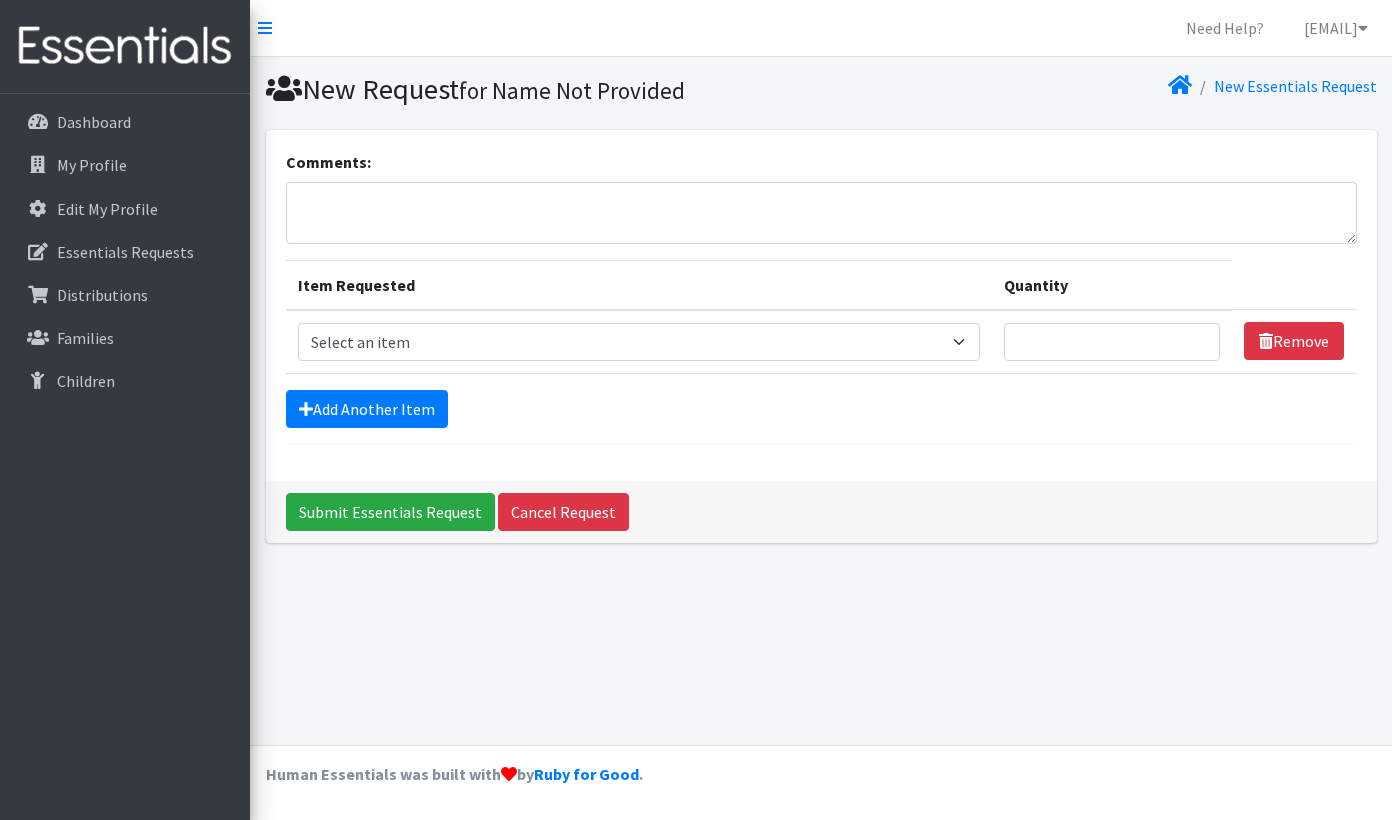 scroll, scrollTop: 0, scrollLeft: 0, axis: both 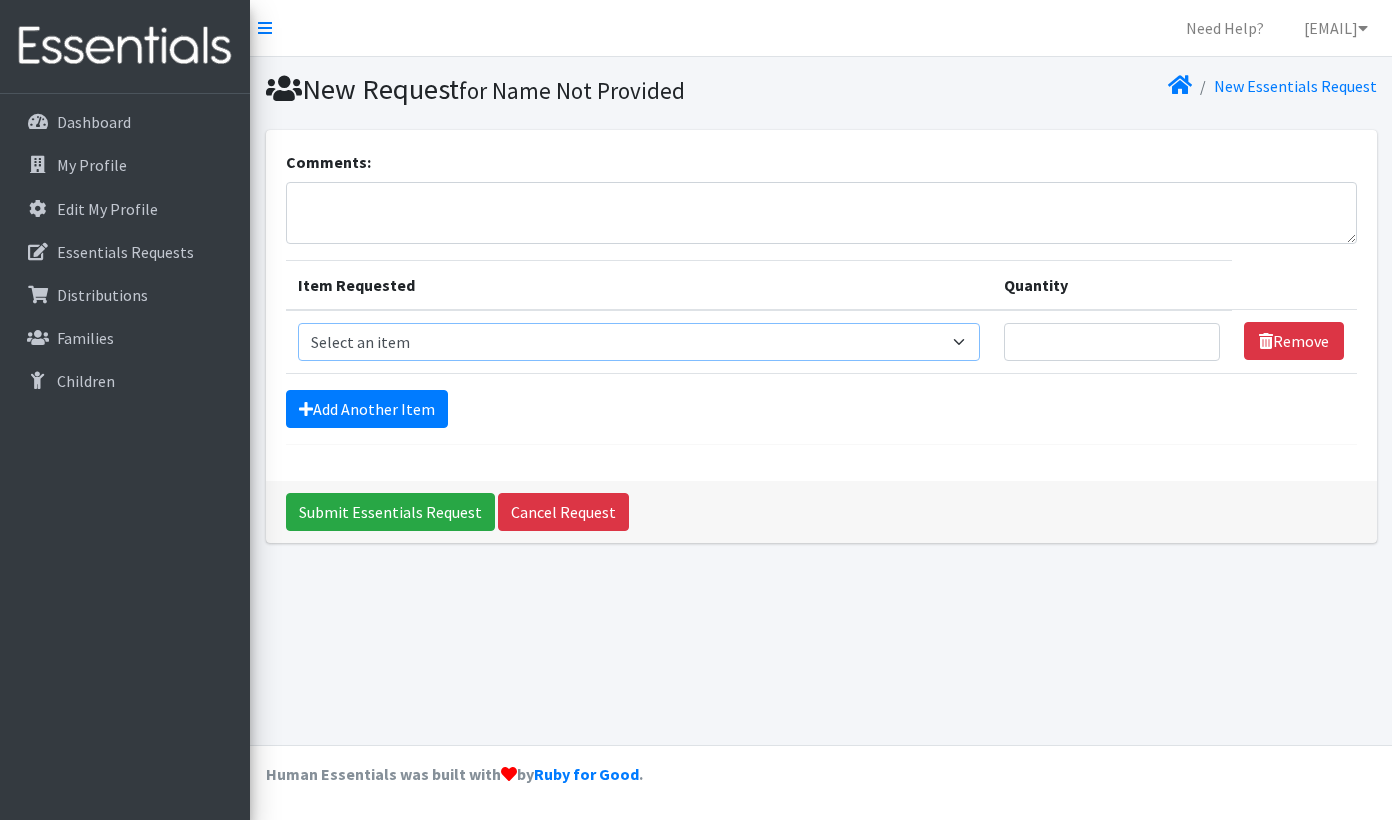 click on "Select an item
Period Supplies: Mixed Kits (order by bag)
Applicator-free tampon
Health fair packs (in a small bag 1 pantiliner and 1 pad with a walk-up distribution flyer)
Menstraul Disks
Period Supplies: First Period Kits (order by bag)
Period Supplies: Pad Kits (order by bag)
Period Supplies: Tampon Kits (order by bag)
Reusable Cups
Reuseable pads pack of 2.
Size 0/Newborn
Size 1
Size 2
Size 3
Size 4
Size 5
Size 6
Size 7 (availability may vary)
Size Preemie (availability may vary)
Training Pant 2T-3T
Training Pant 3T-4T
Training Pant 4T-5T
health fair packets (1 diaper in multiple sizes in a small bag with a walk-up distribution flyer)
reusable underwear ( please specify size but we have very limited supply and most sizes are junior sizes" at bounding box center [639, 342] 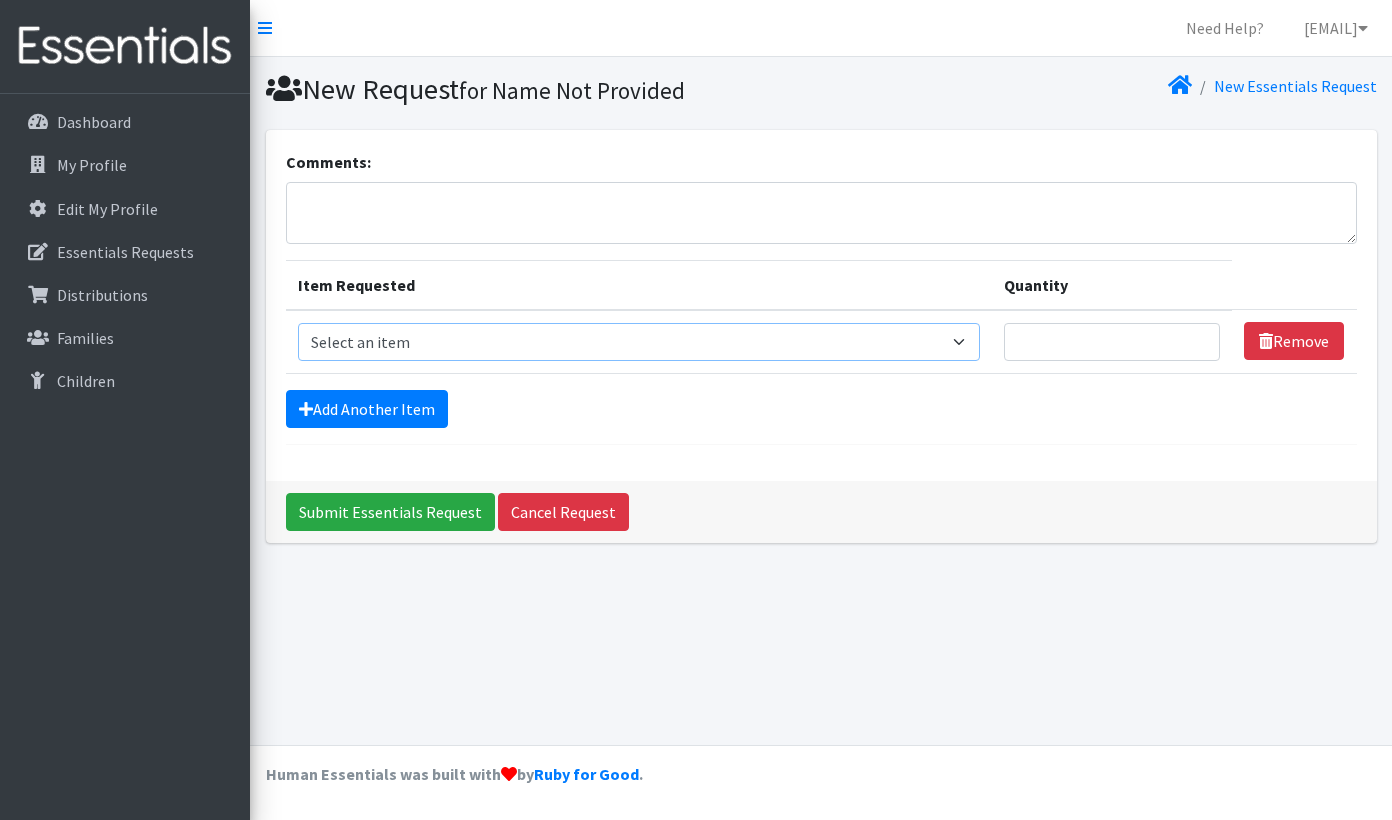 select on "[NUMBER]" 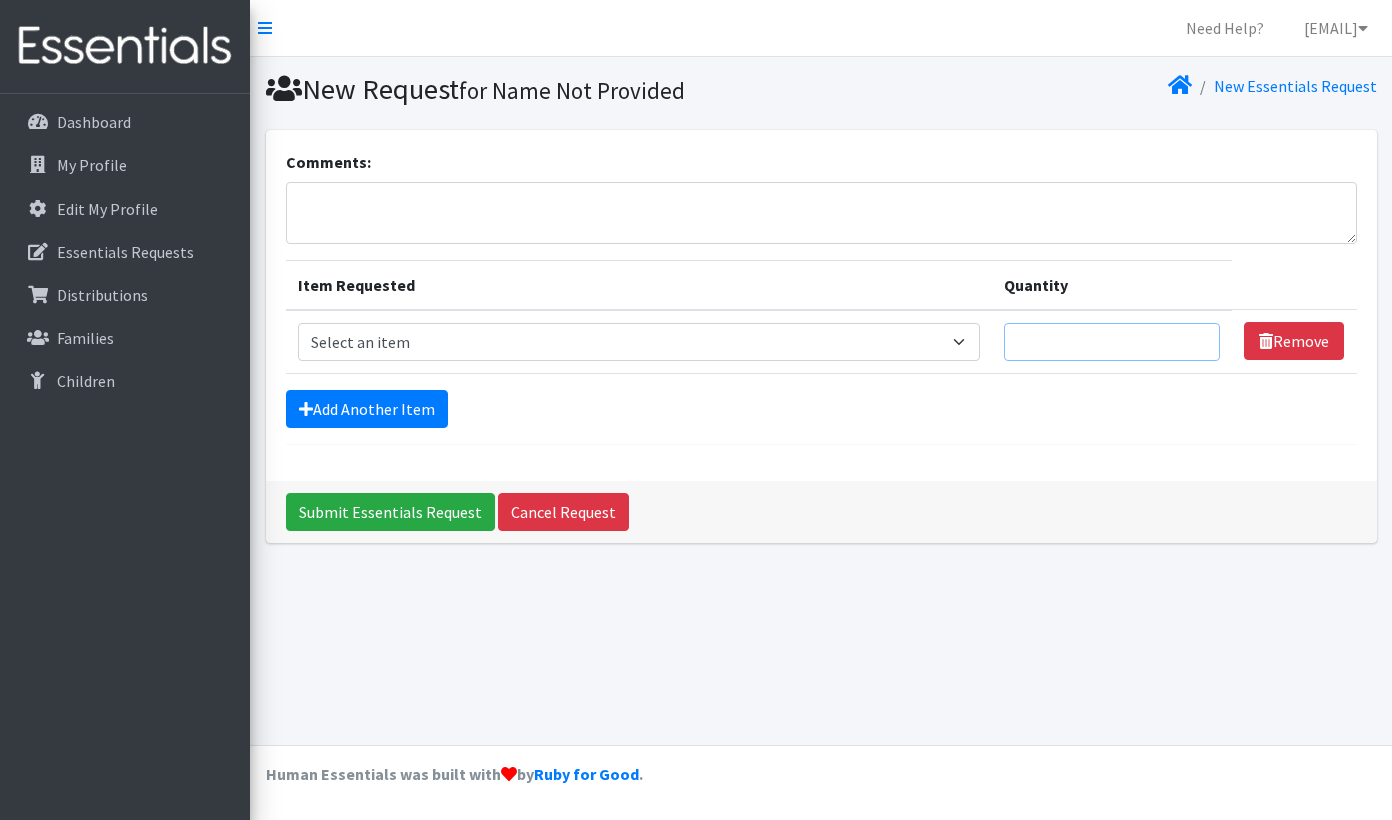 click on "Quantity" at bounding box center [1112, 342] 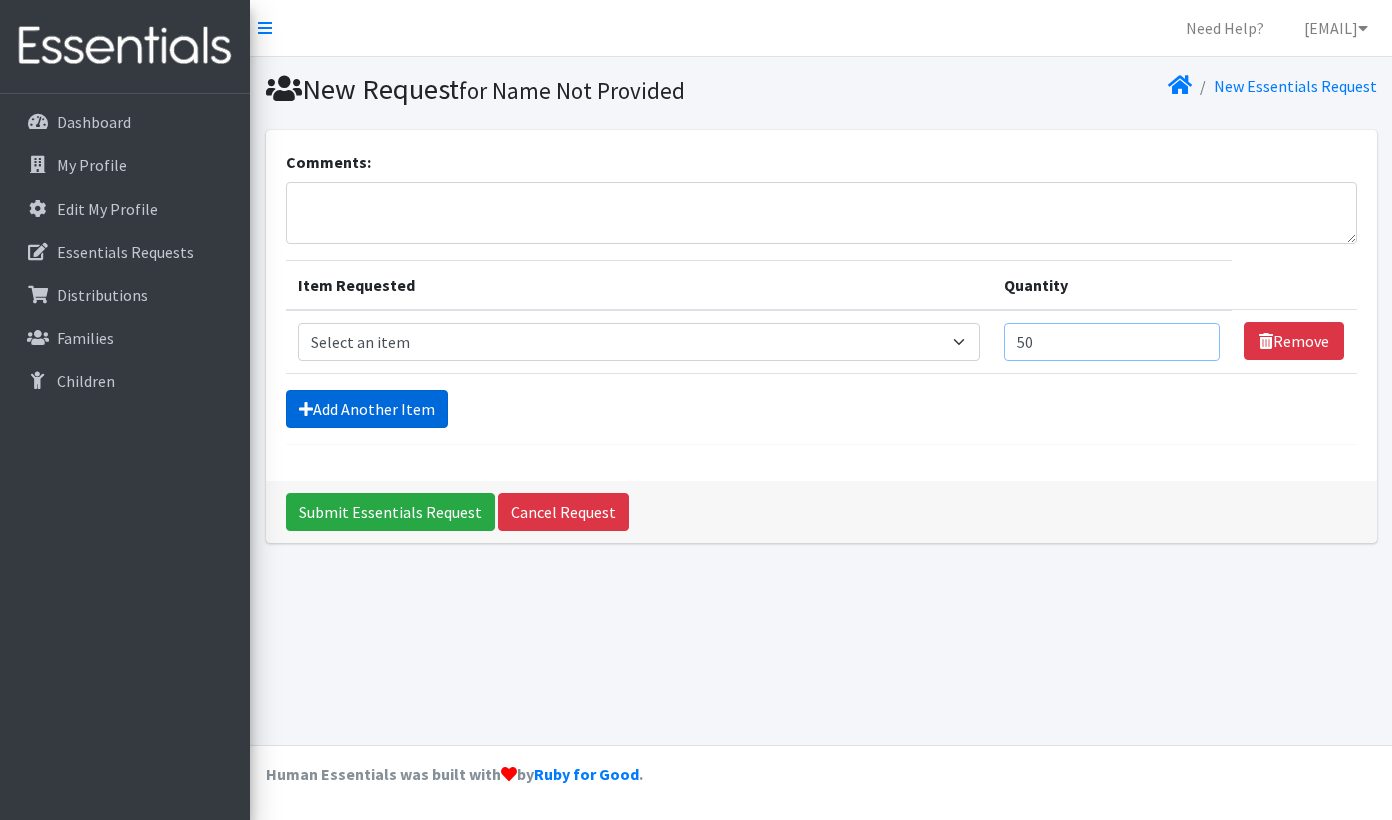 type on "50" 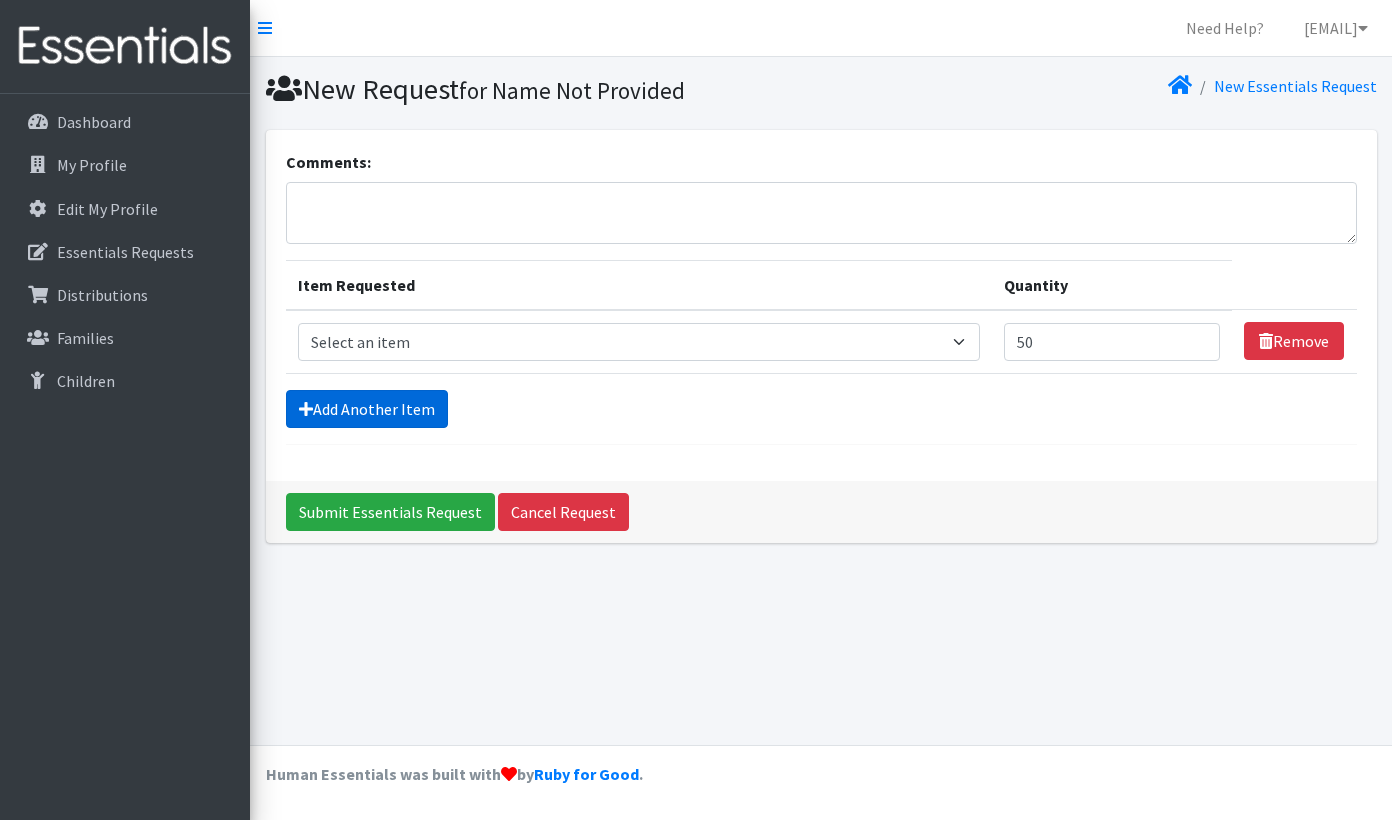 click on "Add Another Item" at bounding box center (367, 409) 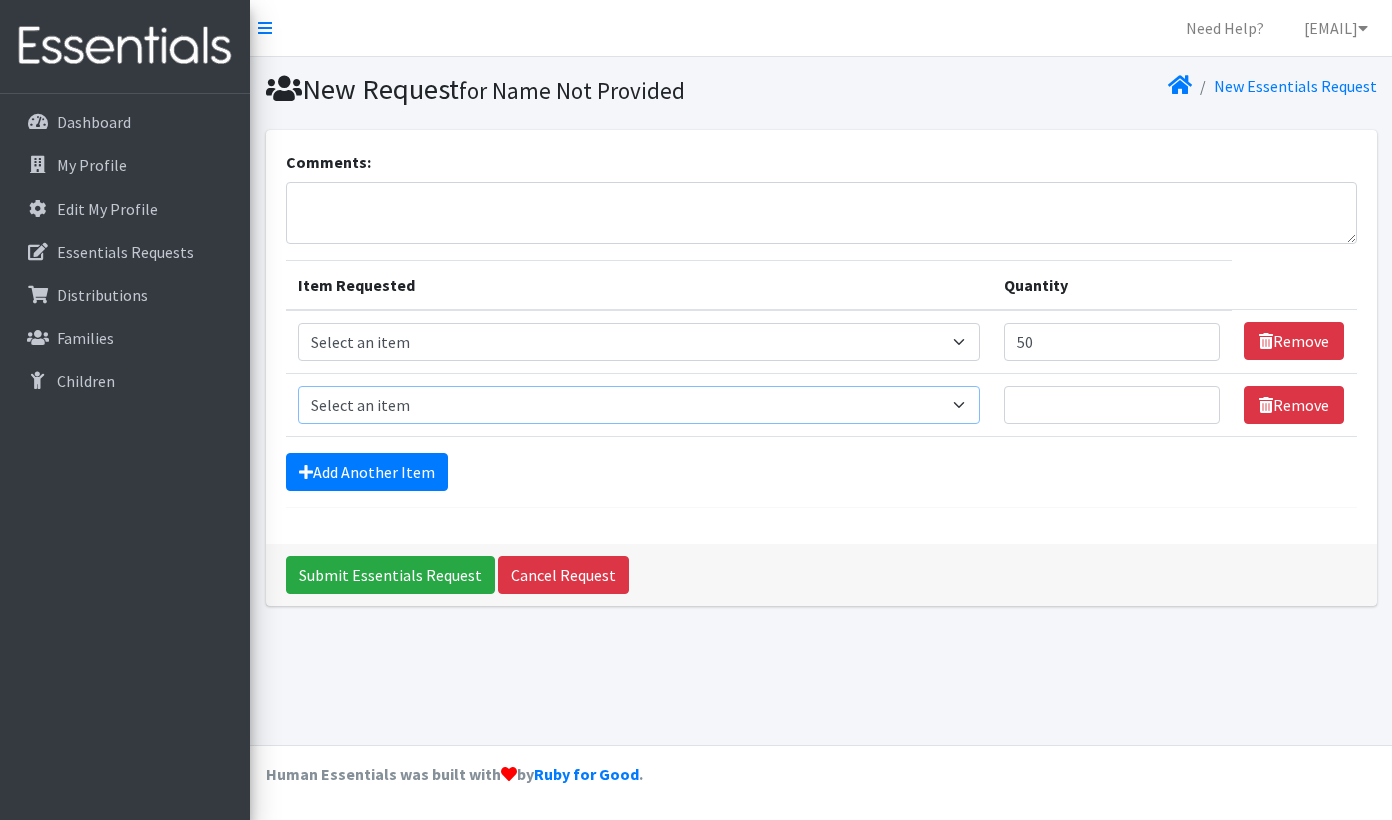 click on "Select an item
Period Supplies: Mixed Kits (order by bag)
Applicator-free tampon
Health fair packs (in a small bag 1 pantiliner and 1 pad with a walk-up distribution flyer)
Menstraul Disks
Period Supplies: First Period Kits (order by bag)
Period Supplies: Pad Kits (order by bag)
Period Supplies: Tampon Kits (order by bag)
Reusable Cups
Reuseable pads pack of 2.
Size 0/Newborn
Size 1
Size 2
Size 3
Size 4
Size 5
Size 6
Size 7 (availability may vary)
Size Preemie (availability may vary)
Training Pant 2T-3T
Training Pant 3T-4T
Training Pant 4T-5T
health fair packets (1 diaper in multiple sizes in a small bag with a walk-up distribution flyer)
reusable underwear ( please specify size but we have very limited supply and most sizes are junior sizes" at bounding box center [639, 405] 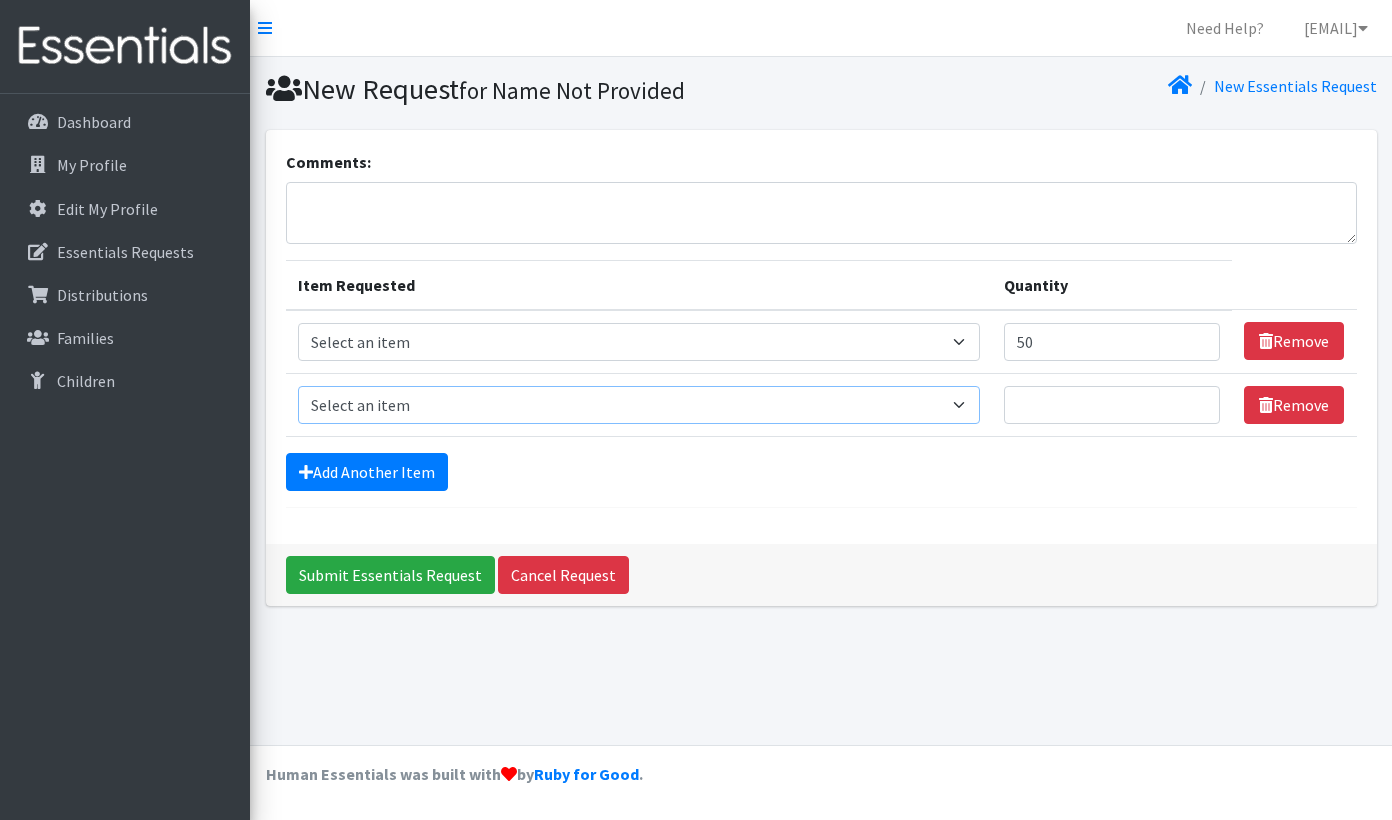 select on "[NUMBER]" 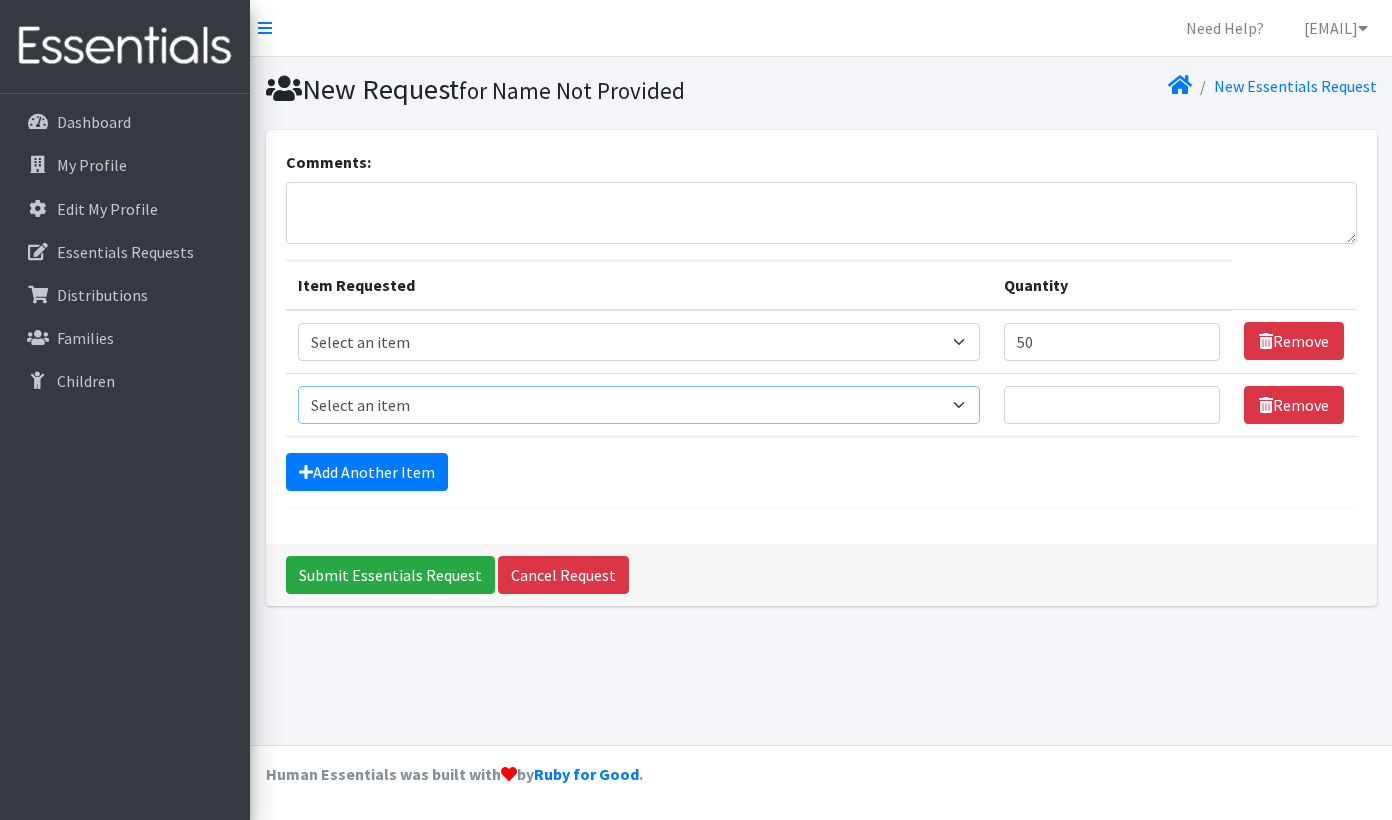 click on "Select an item
Period Supplies: Mixed Kits (order by bag)
Applicator-free tampon
Health fair packs (in a small bag 1 pantiliner and 1 pad with a walk-up distribution flyer)
Menstraul Disks
Period Supplies: First Period Kits (order by bag)
Period Supplies: Pad Kits (order by bag)
Period Supplies: Tampon Kits (order by bag)
Reusable Cups
Reuseable pads pack of 2.
Size 0/Newborn
Size 1
Size 2
Size 3
Size 4
Size 5
Size 6
Size 7 (availability may vary)
Size Preemie (availability may vary)
Training Pant 2T-3T
Training Pant 3T-4T
Training Pant 4T-5T
health fair packets (1 diaper in multiple sizes in a small bag with a walk-up distribution flyer)
reusable underwear ( please specify size but we have very limited supply and most sizes are junior sizes" at bounding box center (639, 405) 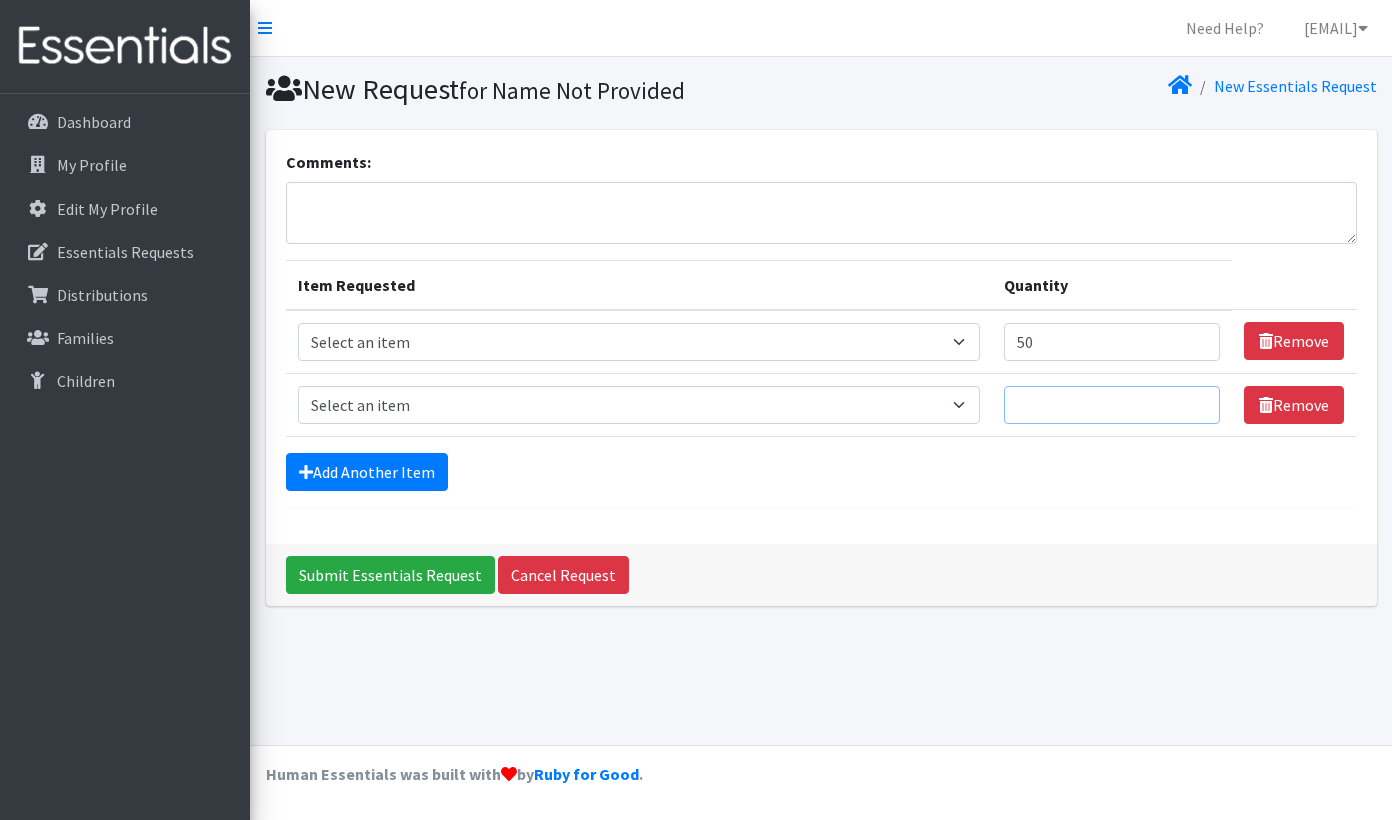 click on "Quantity" at bounding box center (1112, 405) 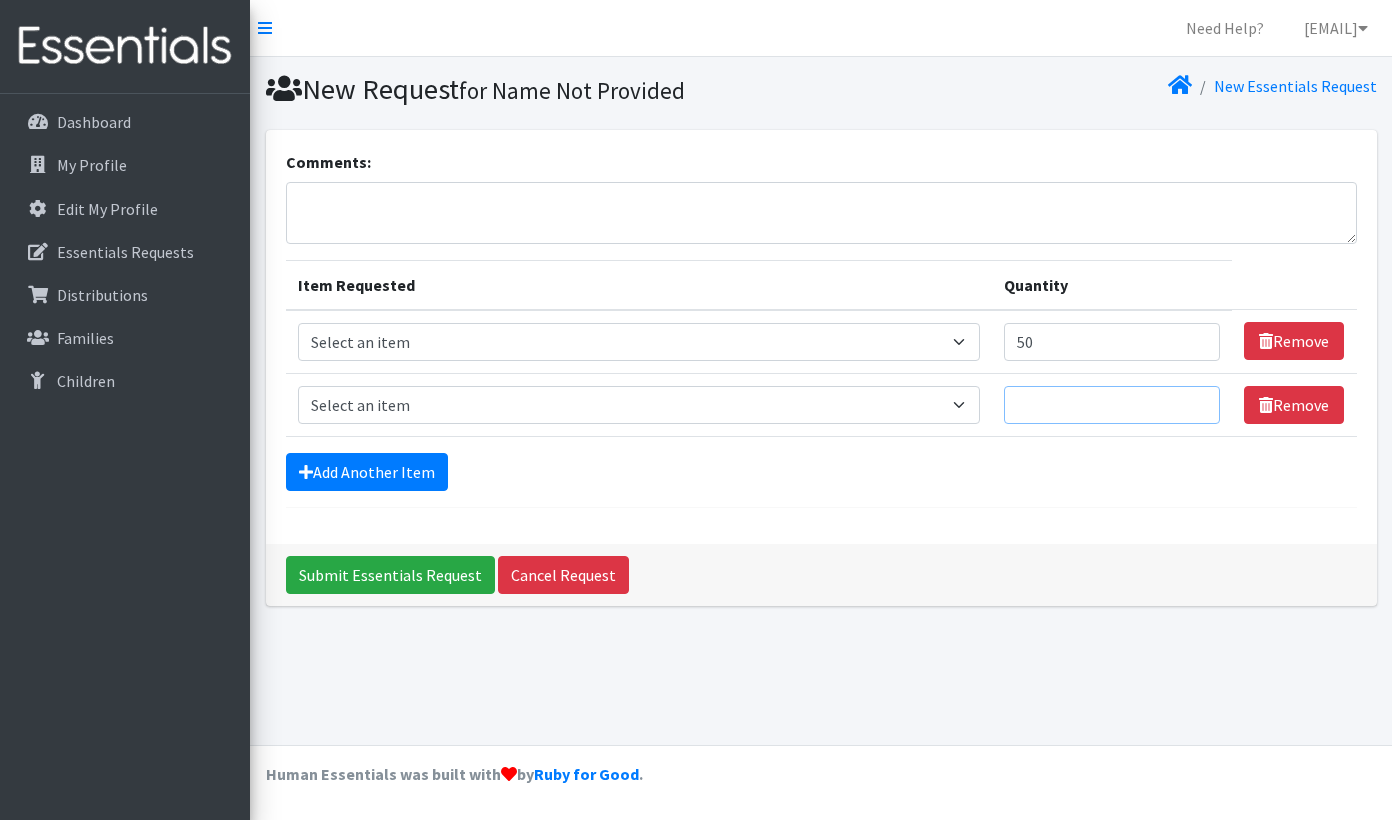 click on "Quantity" at bounding box center (1112, 405) 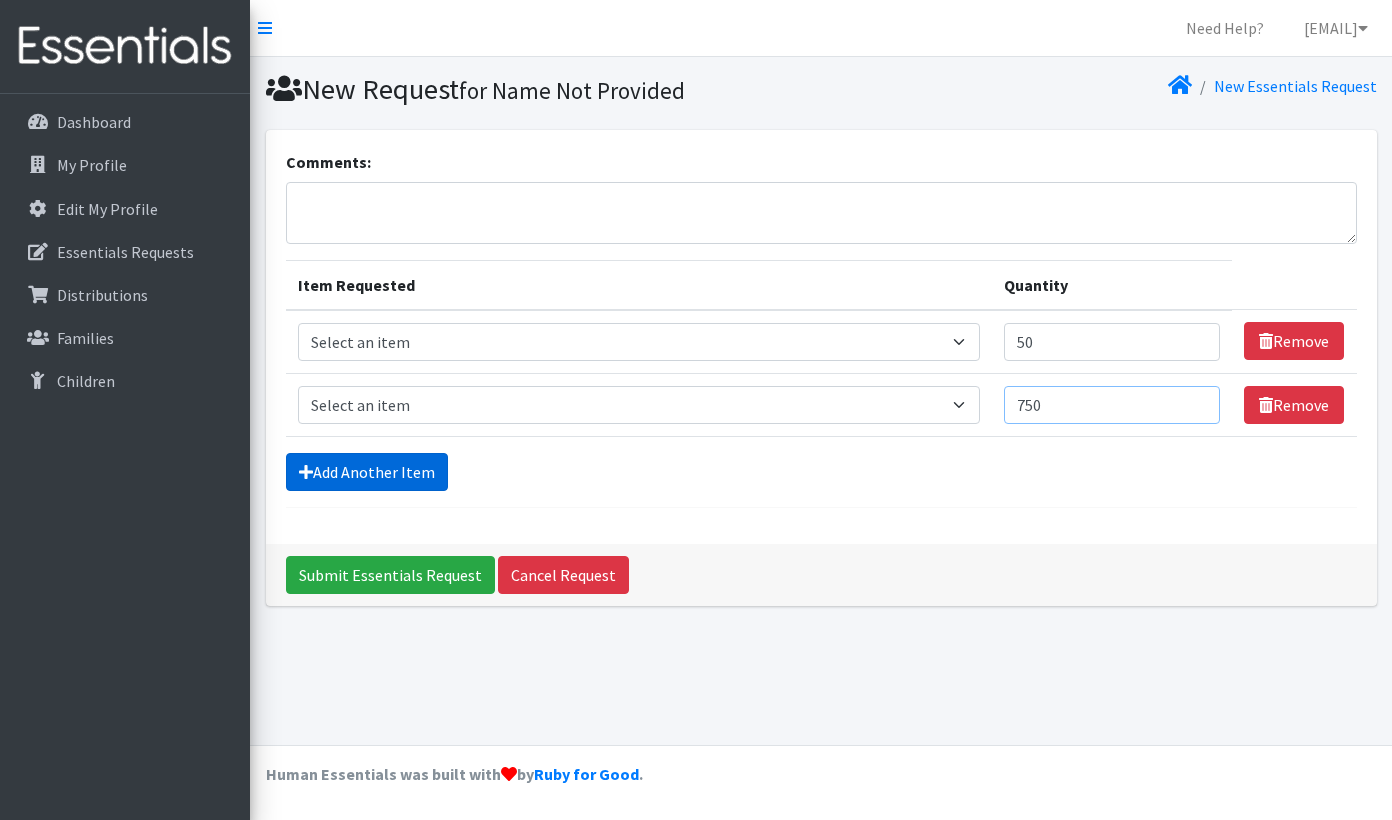 type on "750" 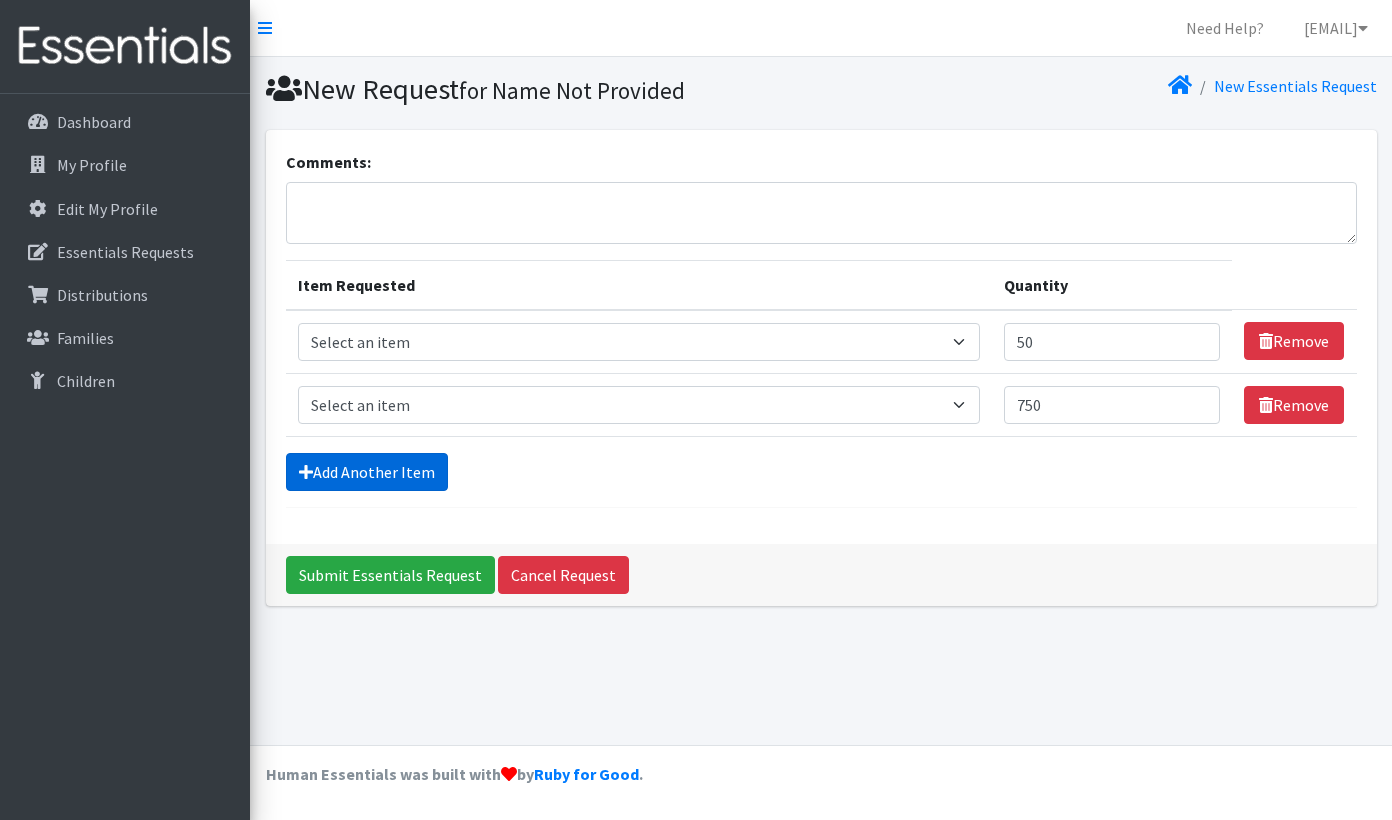 click on "Add Another Item" at bounding box center [367, 472] 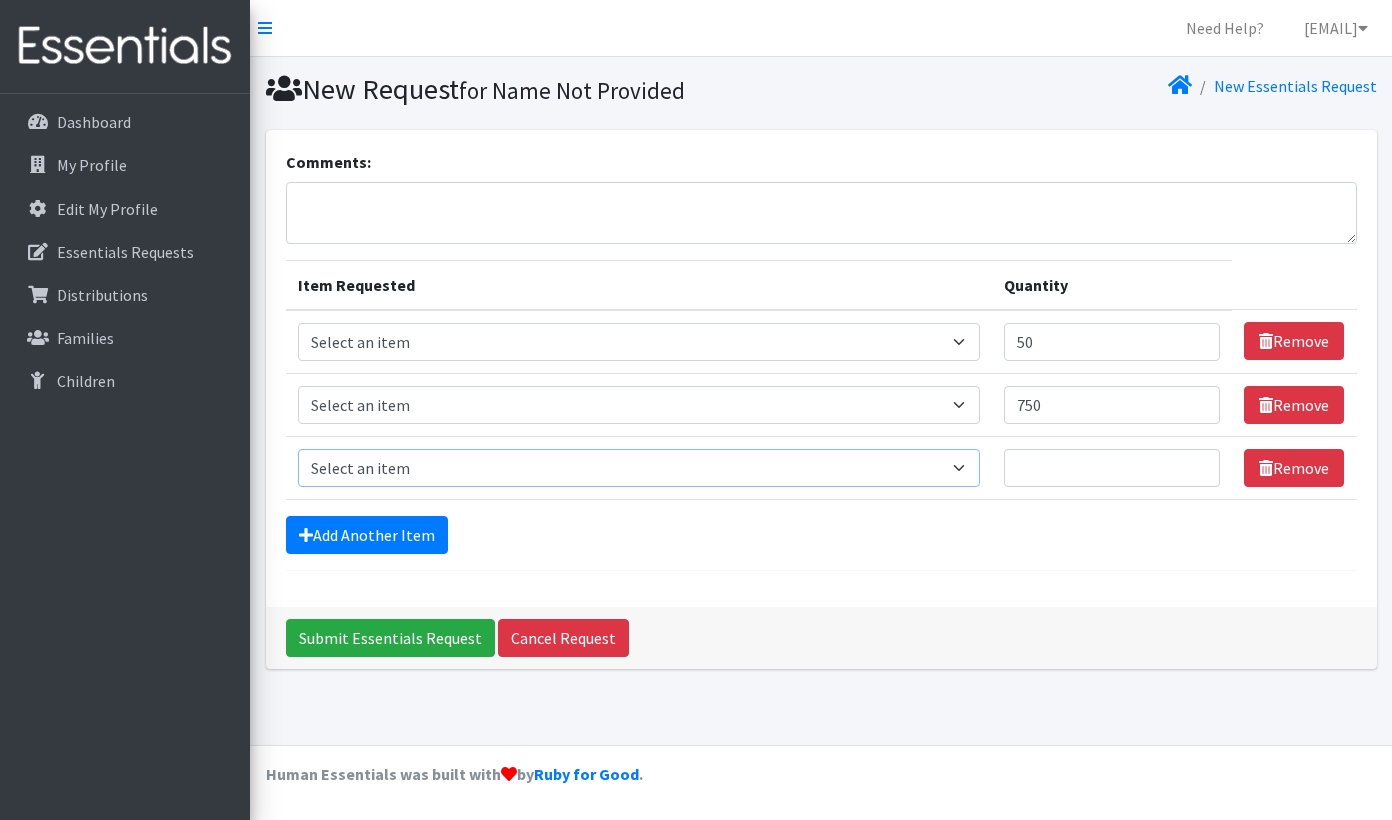 click on "Select an item
Period Supplies: Mixed Kits (order by bag)
Applicator-free tampon
Health fair packs (in a small bag 1 pantiliner and 1 pad with a walk-up distribution flyer)
Menstraul Disks
Period Supplies: First Period Kits (order by bag)
Period Supplies: Pad Kits (order by bag)
Period Supplies: Tampon Kits (order by bag)
Reusable Cups
Reuseable pads pack of 2.
Size 0/Newborn
Size 1
Size 2
Size 3
Size 4
Size 5
Size 6
Size 7 (availability may vary)
Size Preemie (availability may vary)
Training Pant 2T-3T
Training Pant 3T-4T
Training Pant 4T-5T
health fair packets (1 diaper in multiple sizes in a small bag with a walk-up distribution flyer)
reusable underwear ( please specify size but we have very limited supply and most sizes are junior sizes" at bounding box center [639, 468] 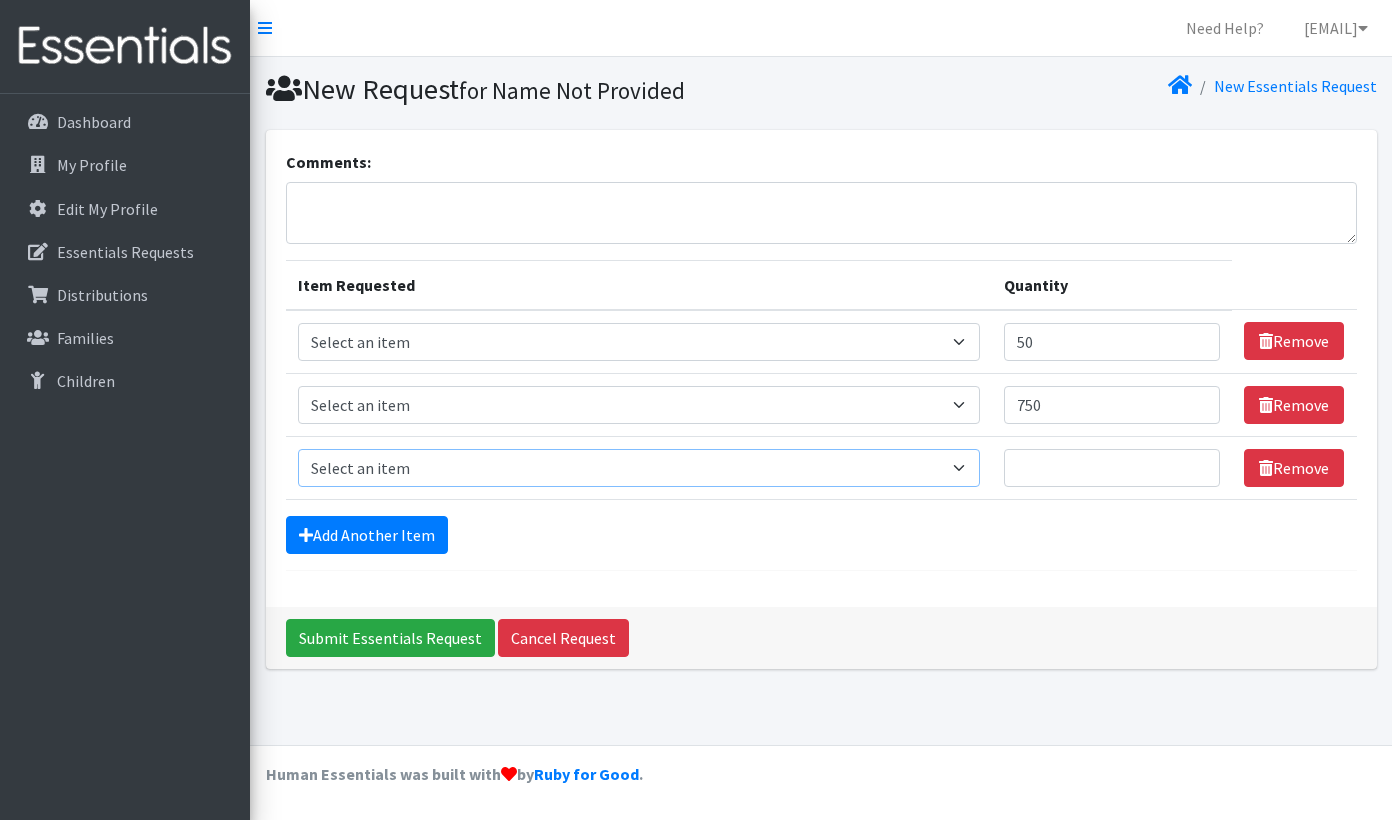 select on "[NUMBER]" 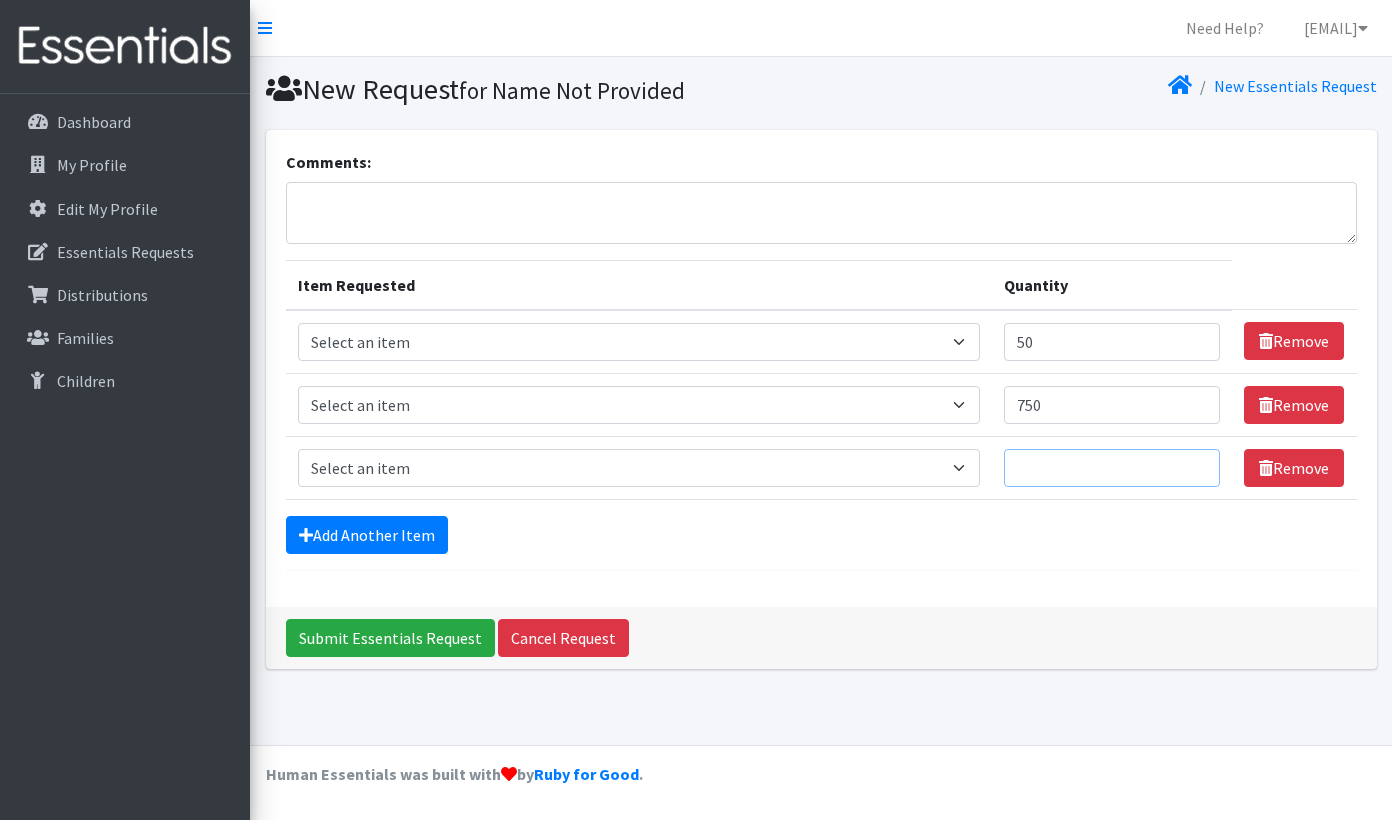 click on "Quantity" at bounding box center [1112, 468] 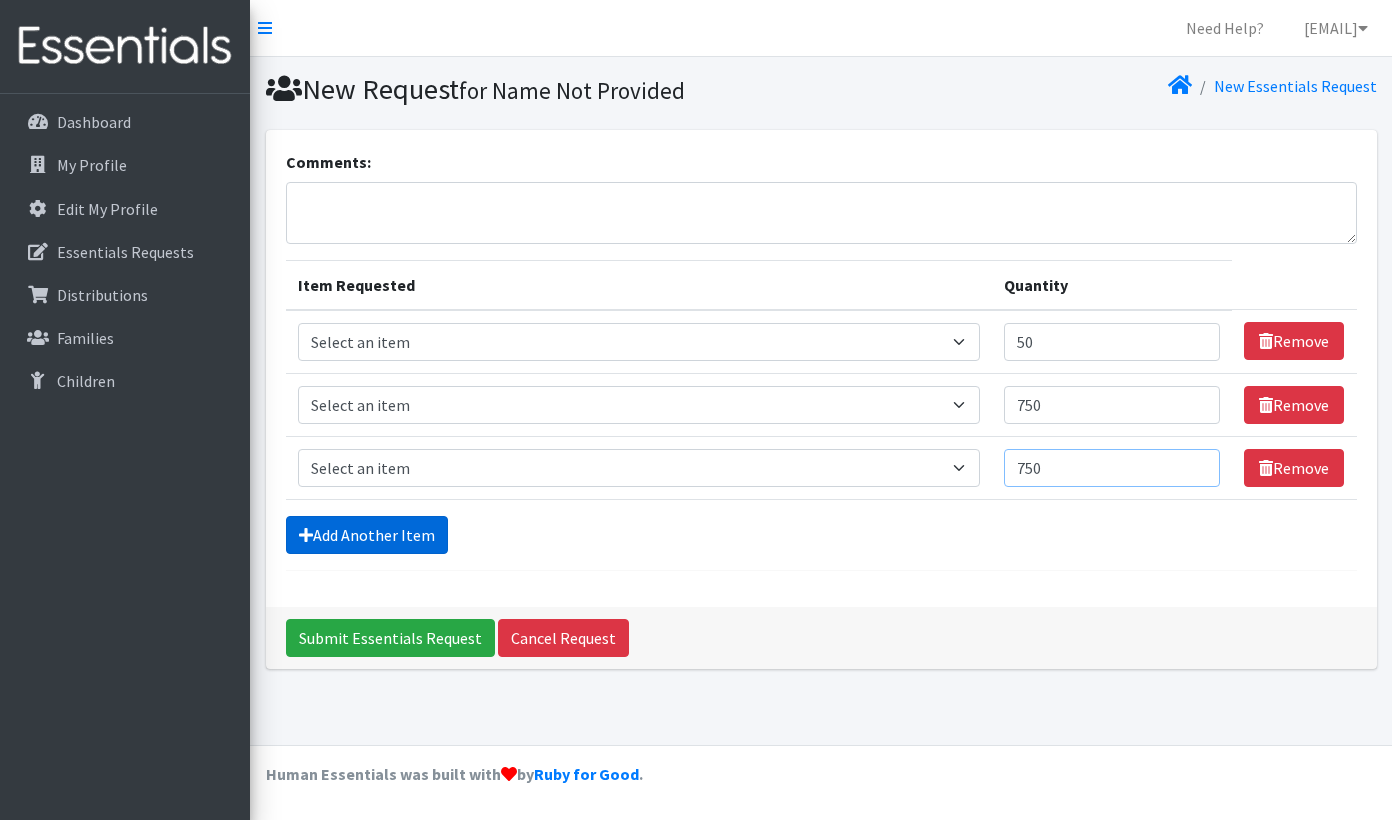 type on "750" 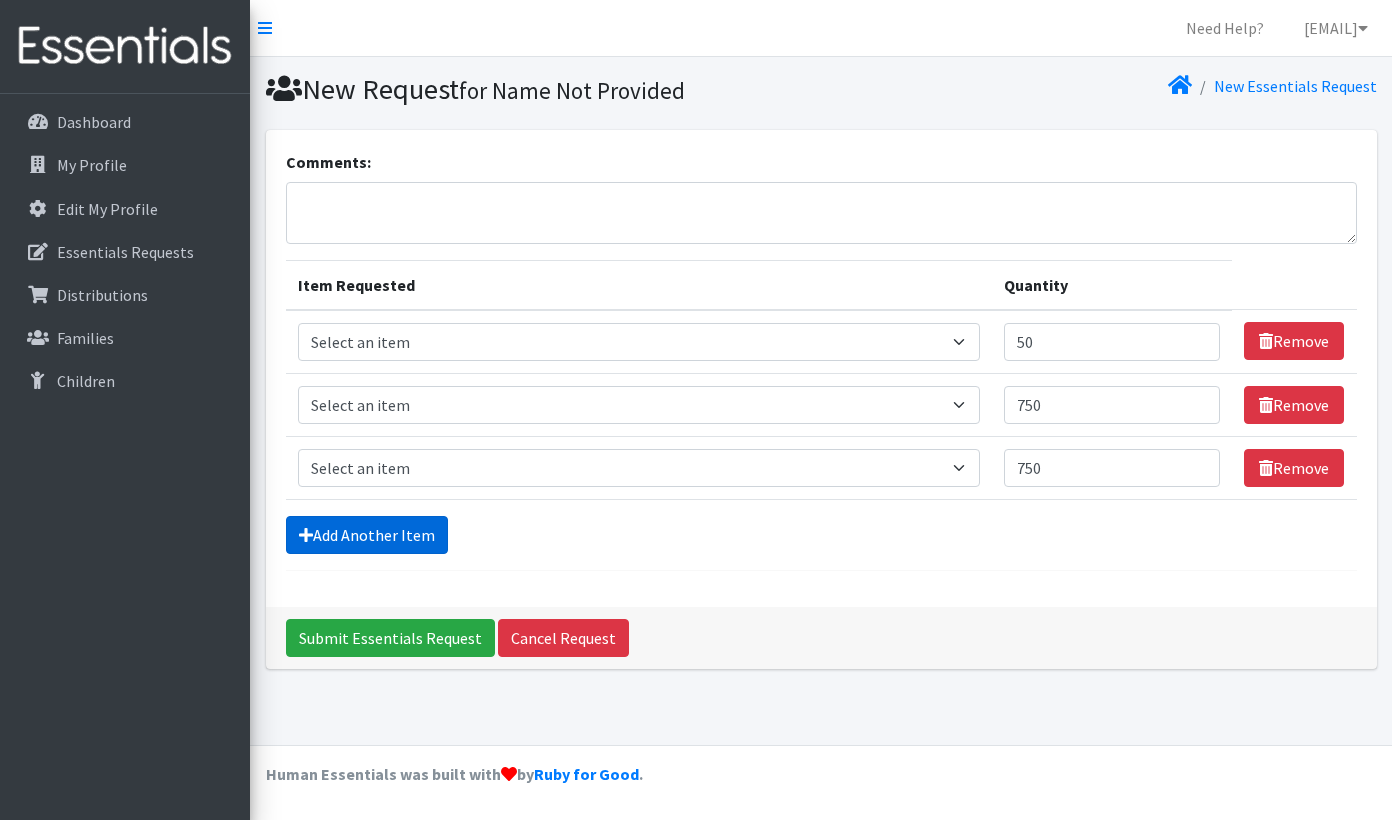click on "Add Another Item" at bounding box center (367, 535) 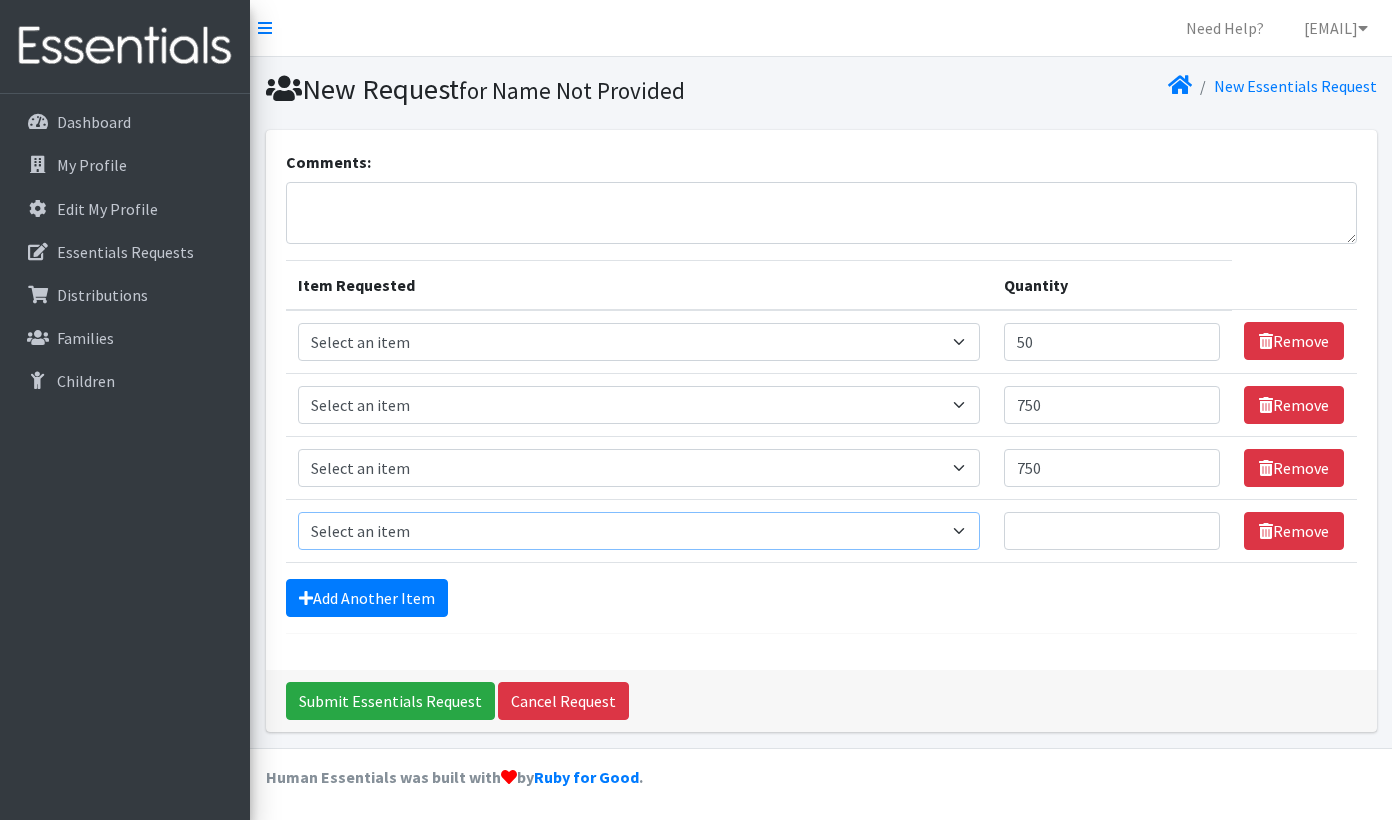 click on "Select an item
Period Supplies: Mixed Kits (order by bag)
Applicator-free tampon
Health fair packs (in a small bag 1 pantiliner and 1 pad with a walk-up distribution flyer)
Menstraul Disks
Period Supplies: First Period Kits (order by bag)
Period Supplies: Pad Kits (order by bag)
Period Supplies: Tampon Kits (order by bag)
Reusable Cups
Reuseable pads pack of 2.
Size 0/Newborn
Size 1
Size 2
Size 3
Size 4
Size 5
Size 6
Size 7 (availability may vary)
Size Preemie (availability may vary)
Training Pant 2T-3T
Training Pant 3T-4T
Training Pant 4T-5T
health fair packets (1 diaper in multiple sizes in a small bag with a walk-up distribution flyer)
reusable underwear ( please specify size but we have very limited supply and most sizes are junior sizes" at bounding box center (639, 531) 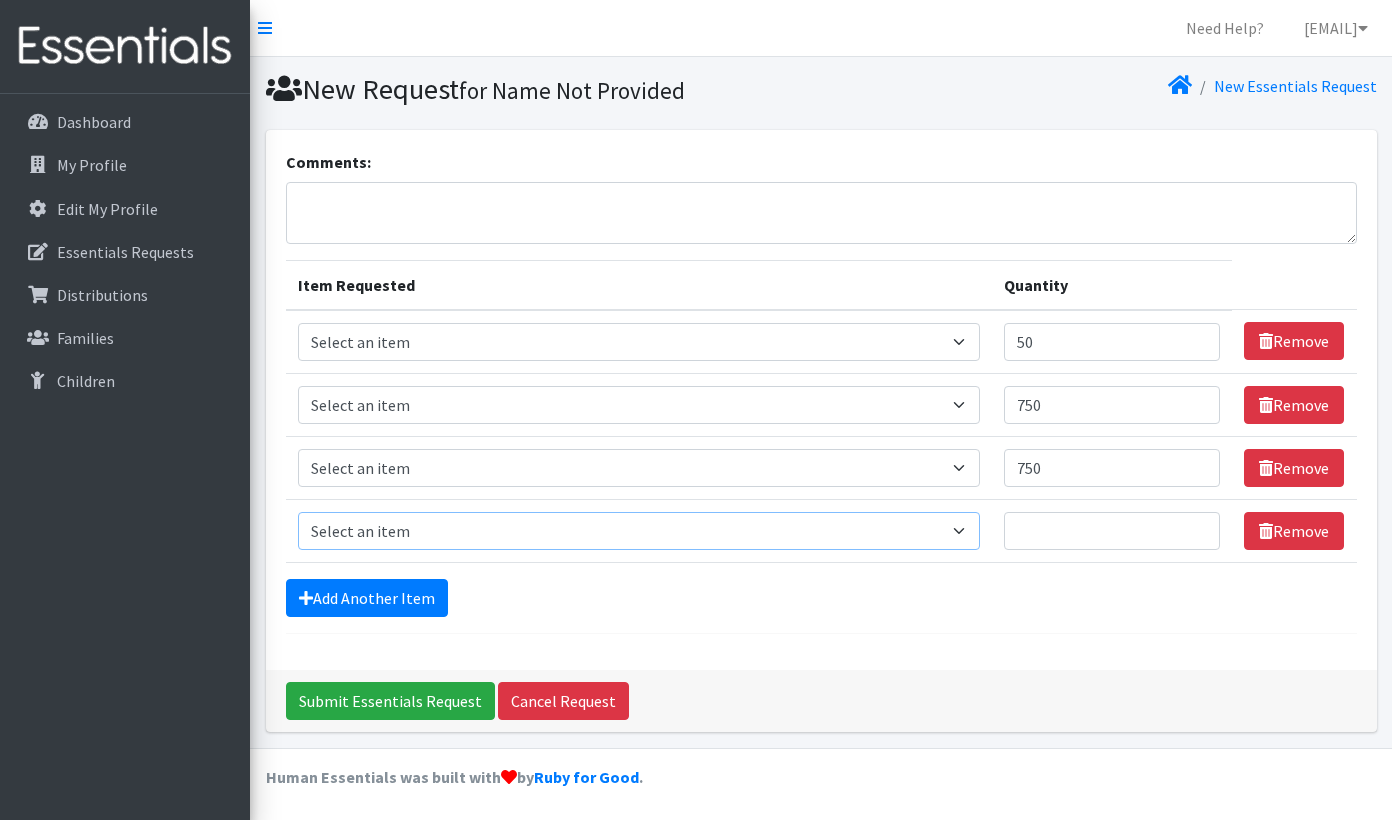 select on "[NUMBER]" 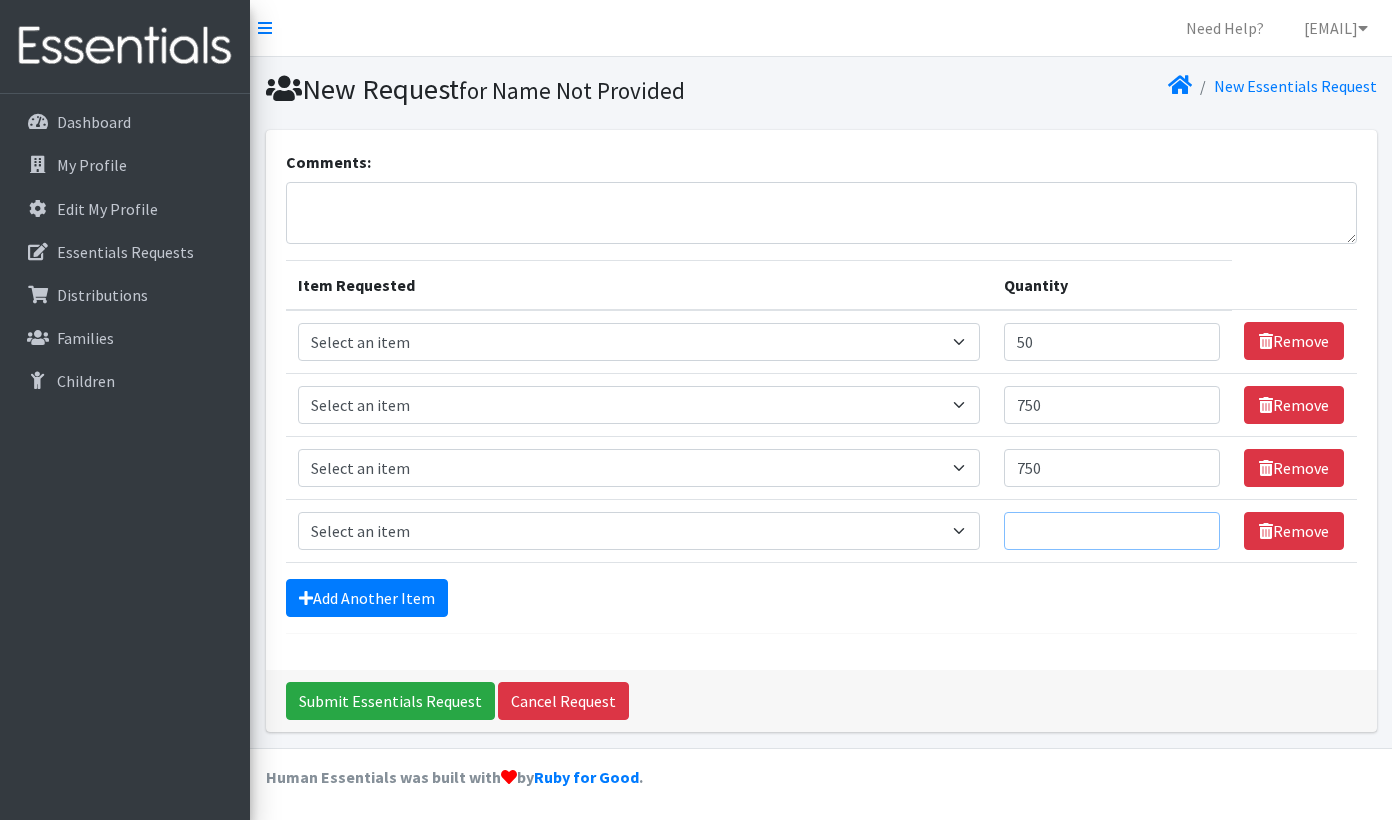 click on "Quantity" at bounding box center (1112, 531) 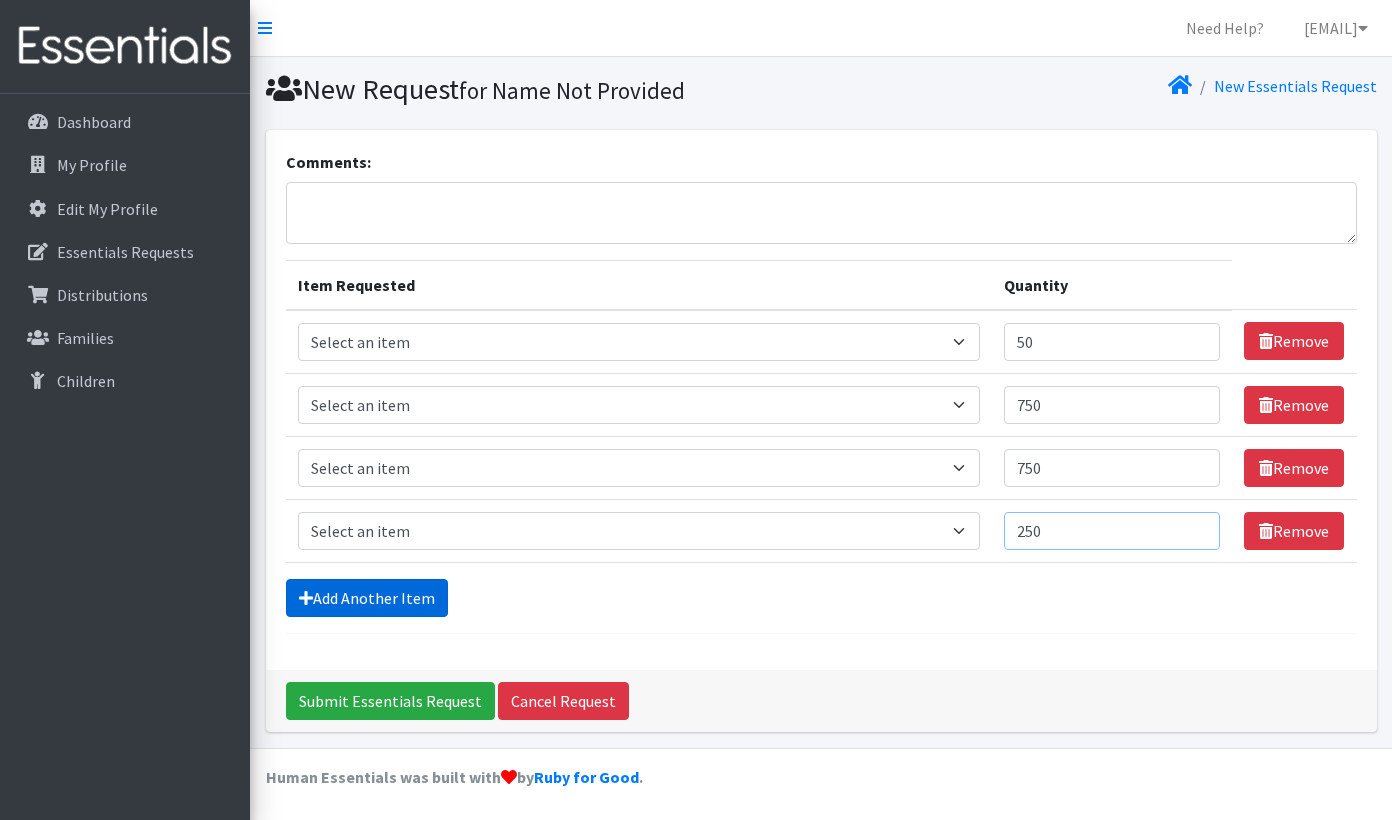 type on "250" 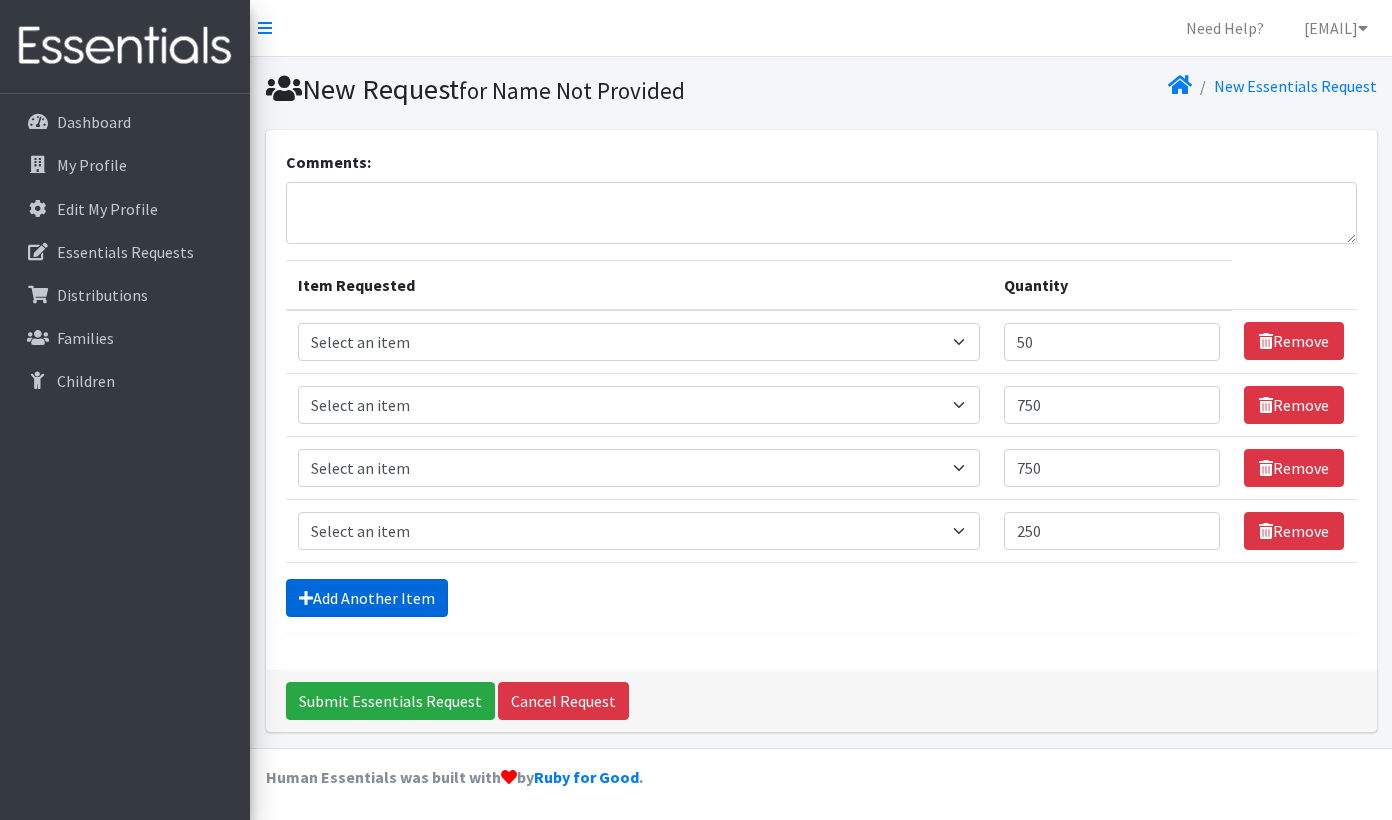 click on "Add Another Item" at bounding box center (367, 598) 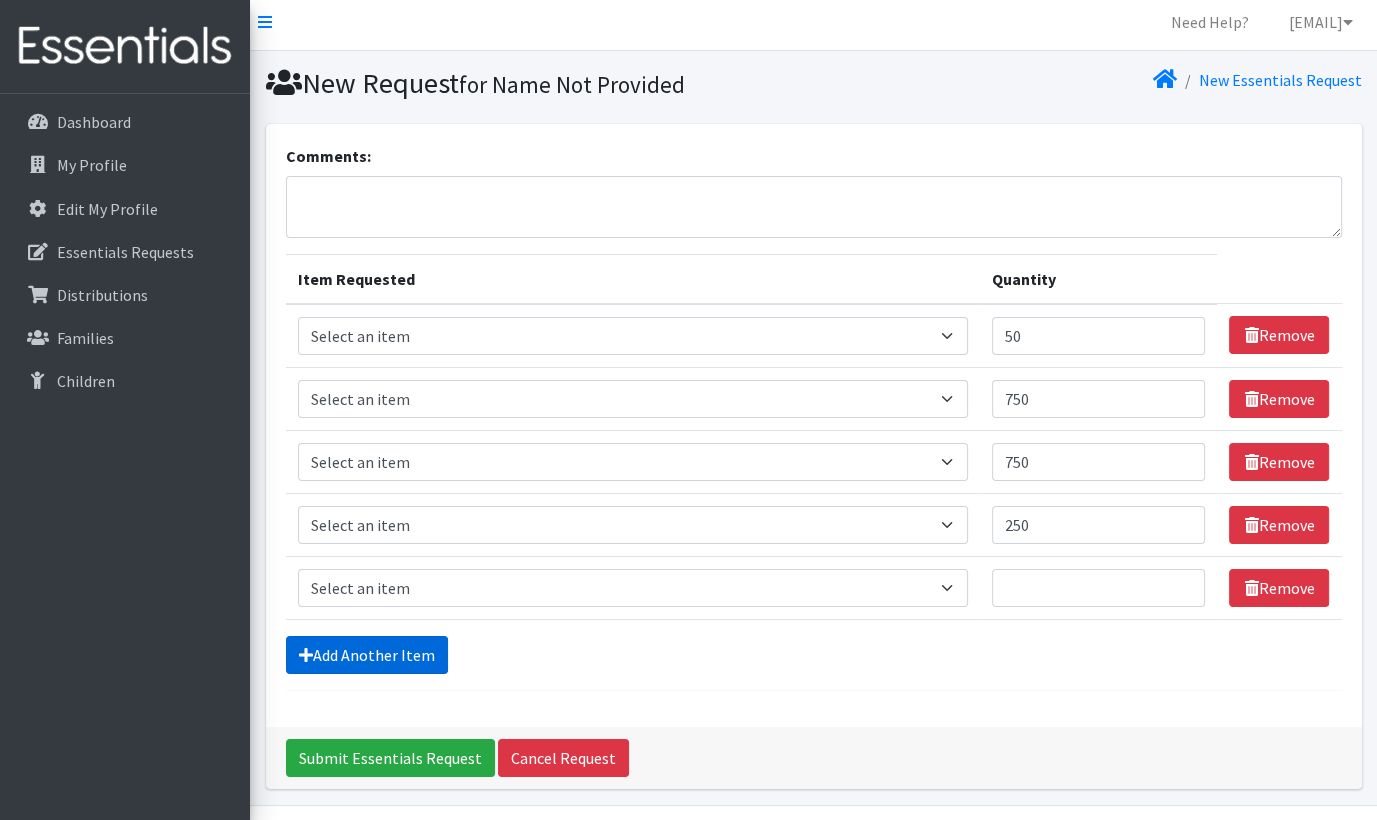 scroll, scrollTop: 62, scrollLeft: 0, axis: vertical 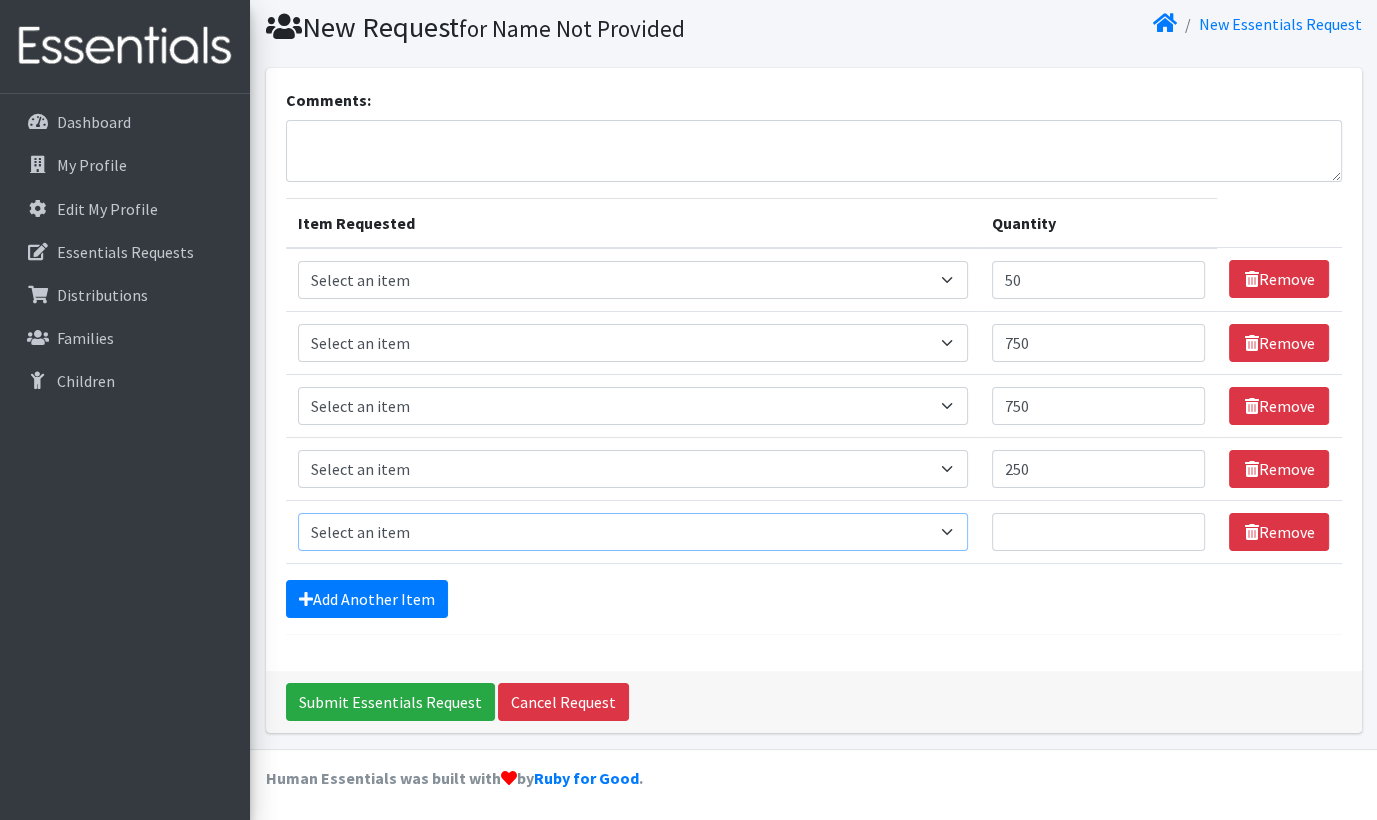 click on "Select an item
Period Supplies: Mixed Kits (order by bag)
Applicator-free tampon
Health fair packs (in a small bag 1 pantiliner and 1 pad with a walk-up distribution flyer)
Menstraul Disks
Period Supplies: First Period Kits (order by bag)
Period Supplies: Pad Kits (order by bag)
Period Supplies: Tampon Kits (order by bag)
Reusable Cups
Reuseable pads pack of 2.
Size 0/Newborn
Size 1
Size 2
Size 3
Size 4
Size 5
Size 6
Size 7 (availability may vary)
Size Preemie (availability may vary)
Training Pant 2T-3T
Training Pant 3T-4T
Training Pant 4T-5T
health fair packets (1 diaper in multiple sizes in a small bag with a walk-up distribution flyer)
reusable underwear ( please specify size but we have very limited supply and most sizes are junior sizes" at bounding box center (633, 532) 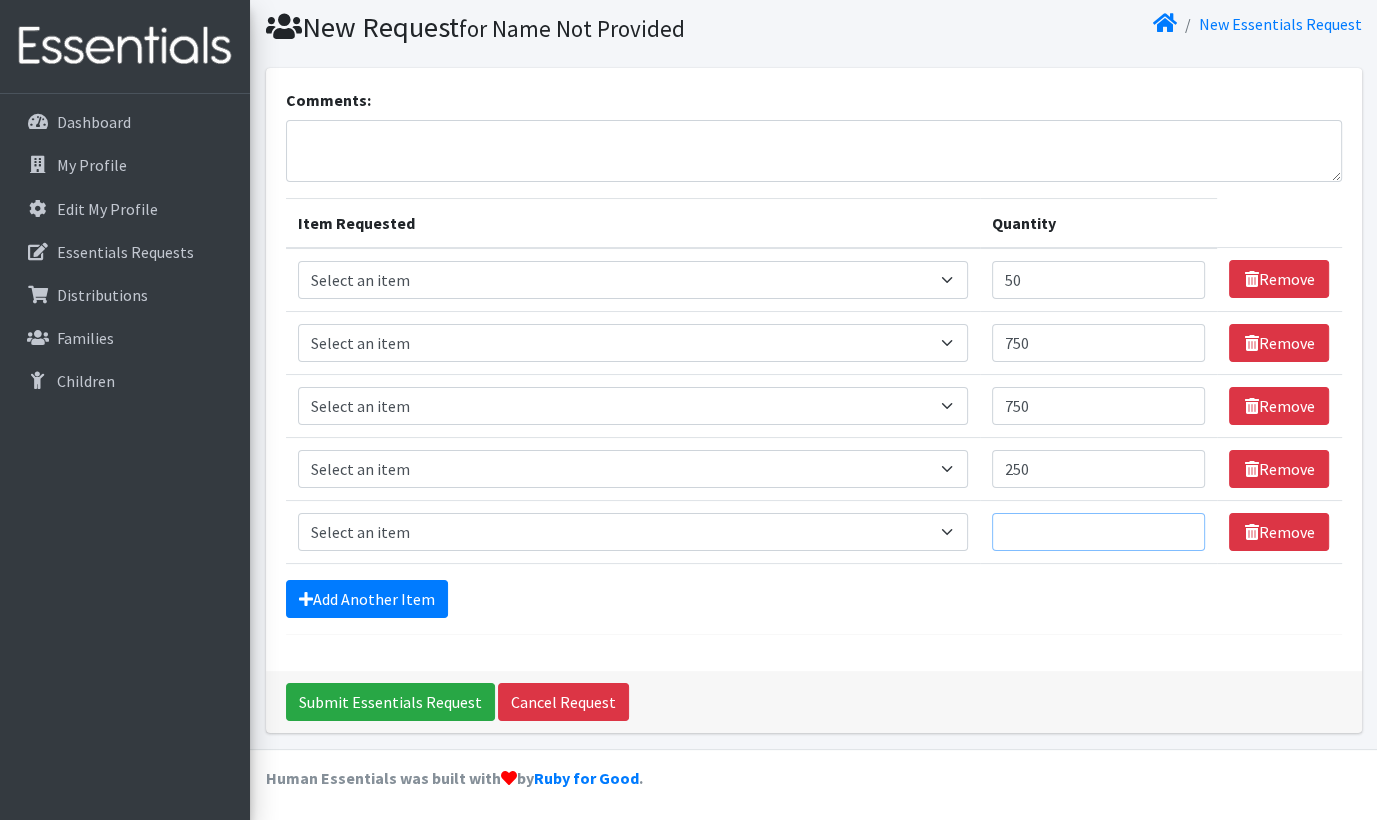 click on "Quantity" at bounding box center [1098, 532] 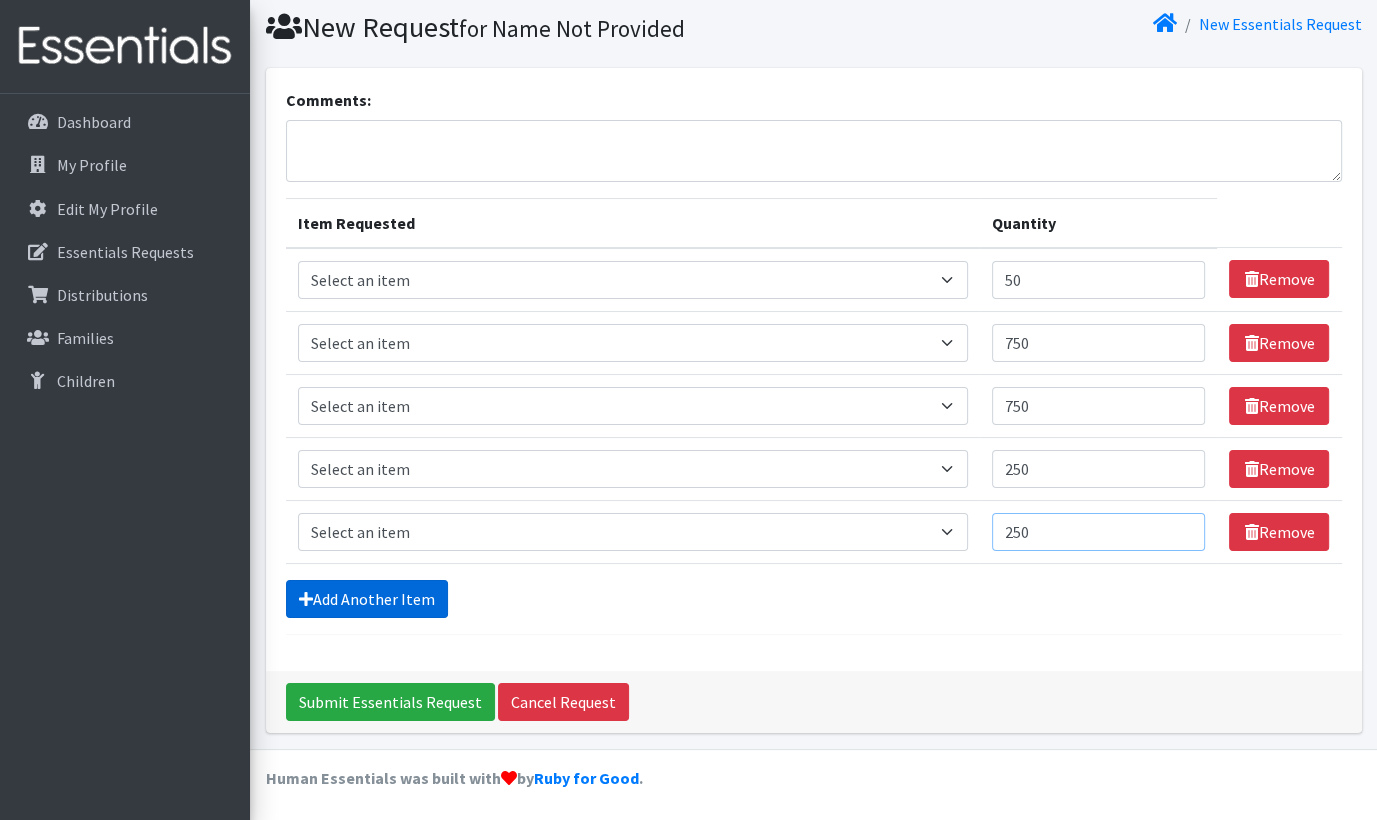 type on "250" 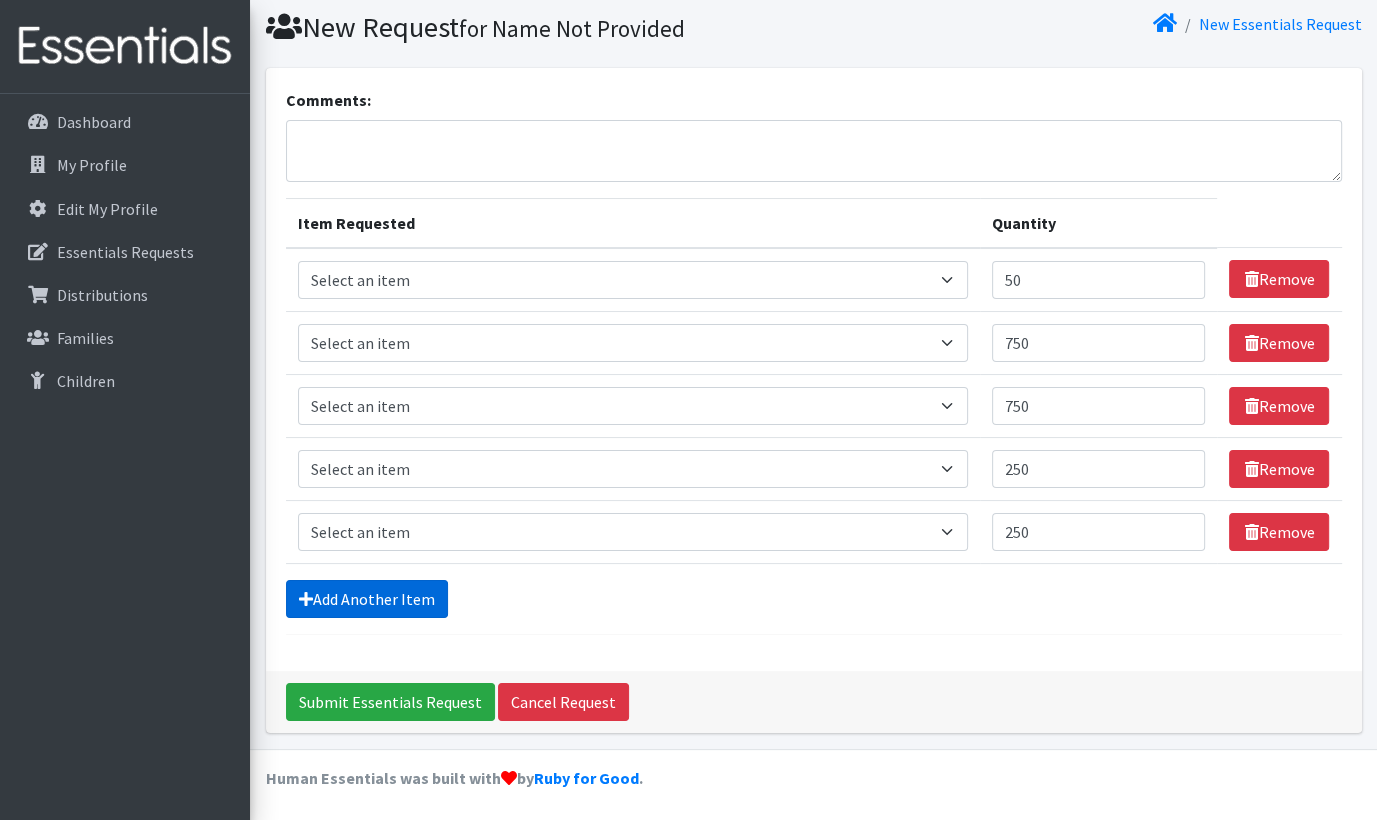 click on "Add Another Item" at bounding box center [367, 599] 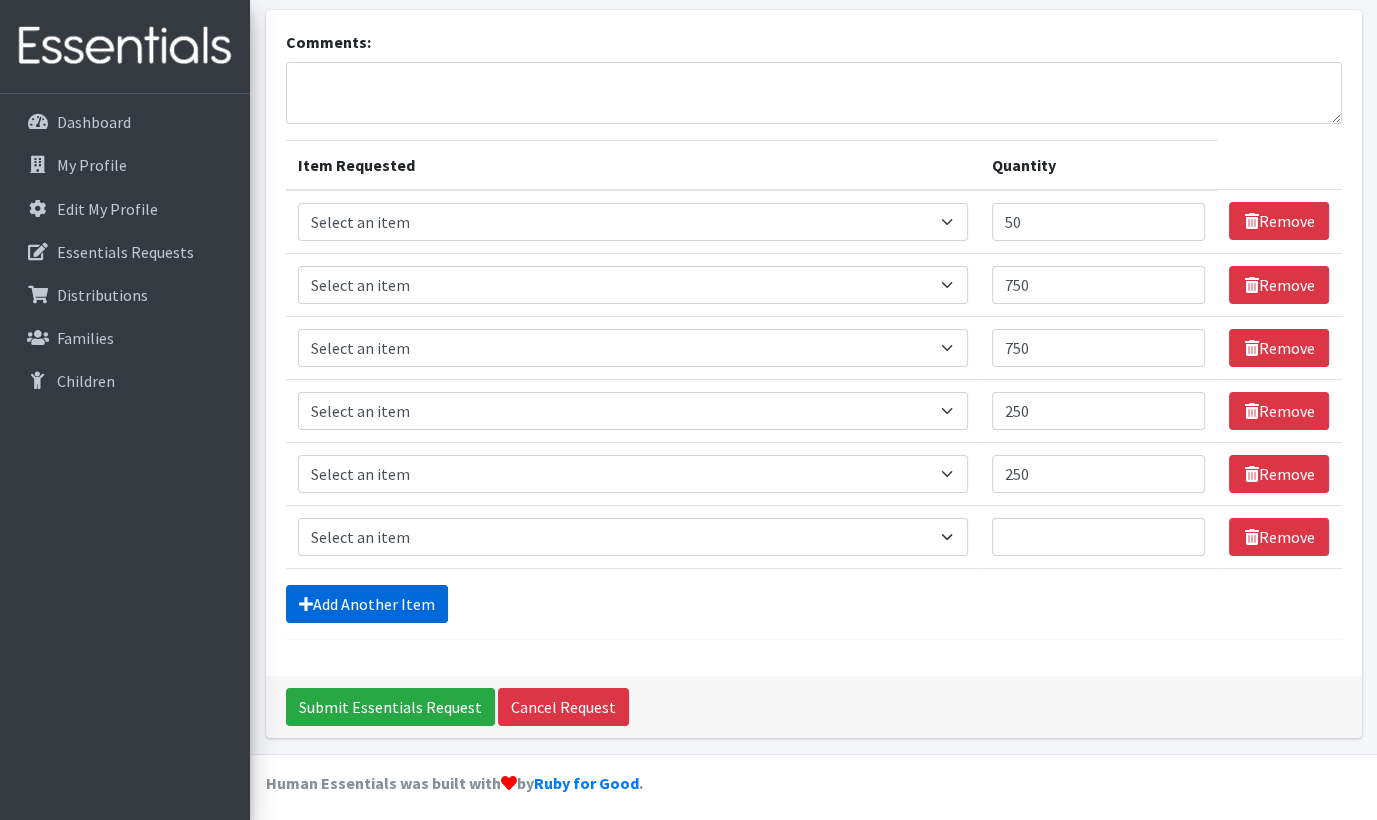 scroll, scrollTop: 125, scrollLeft: 0, axis: vertical 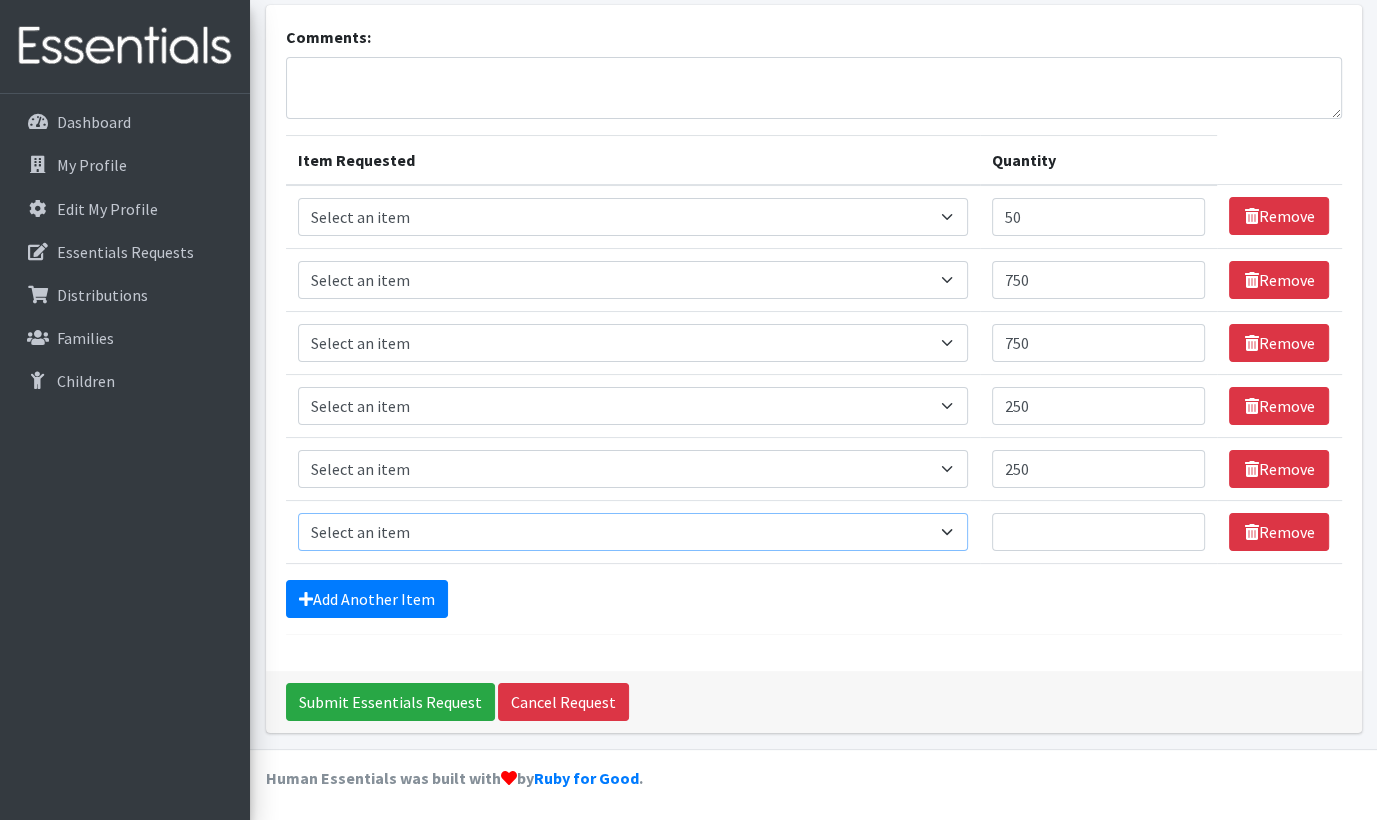 click on "Select an item
Period Supplies: Mixed Kits (order by bag)
Applicator-free tampon
Health fair packs (in a small bag 1 pantiliner and 1 pad with a walk-up distribution flyer)
Menstraul Disks
Period Supplies: First Period Kits (order by bag)
Period Supplies: Pad Kits (order by bag)
Period Supplies: Tampon Kits (order by bag)
Reusable Cups
Reuseable pads pack of 2.
Size 0/Newborn
Size 1
Size 2
Size 3
Size 4
Size 5
Size 6
Size 7 (availability may vary)
Size Preemie (availability may vary)
Training Pant 2T-3T
Training Pant 3T-4T
Training Pant 4T-5T
health fair packets (1 diaper in multiple sizes in a small bag with a walk-up distribution flyer)
reusable underwear ( please specify size but we have very limited supply and most sizes are junior sizes" at bounding box center (633, 532) 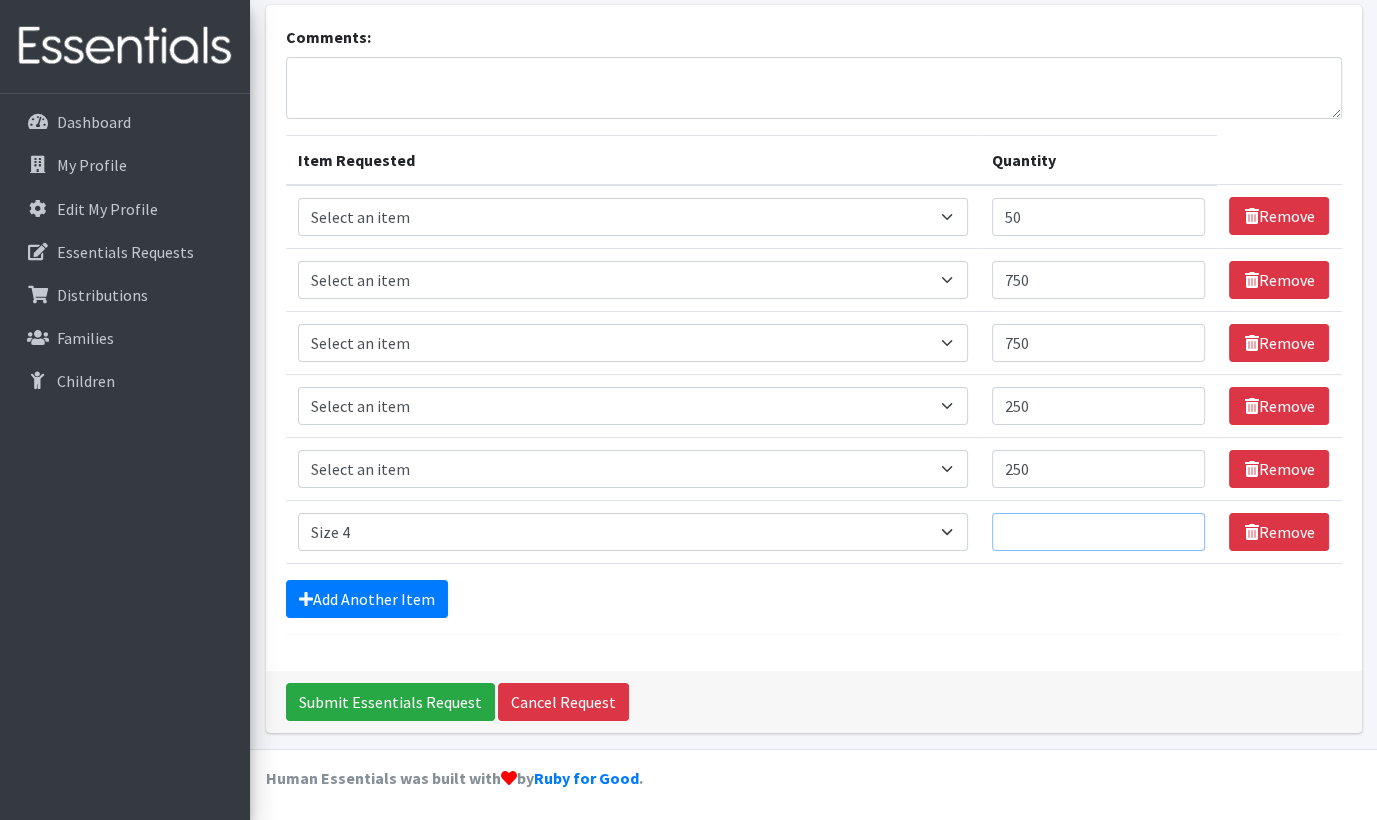 click on "Quantity" at bounding box center (1098, 532) 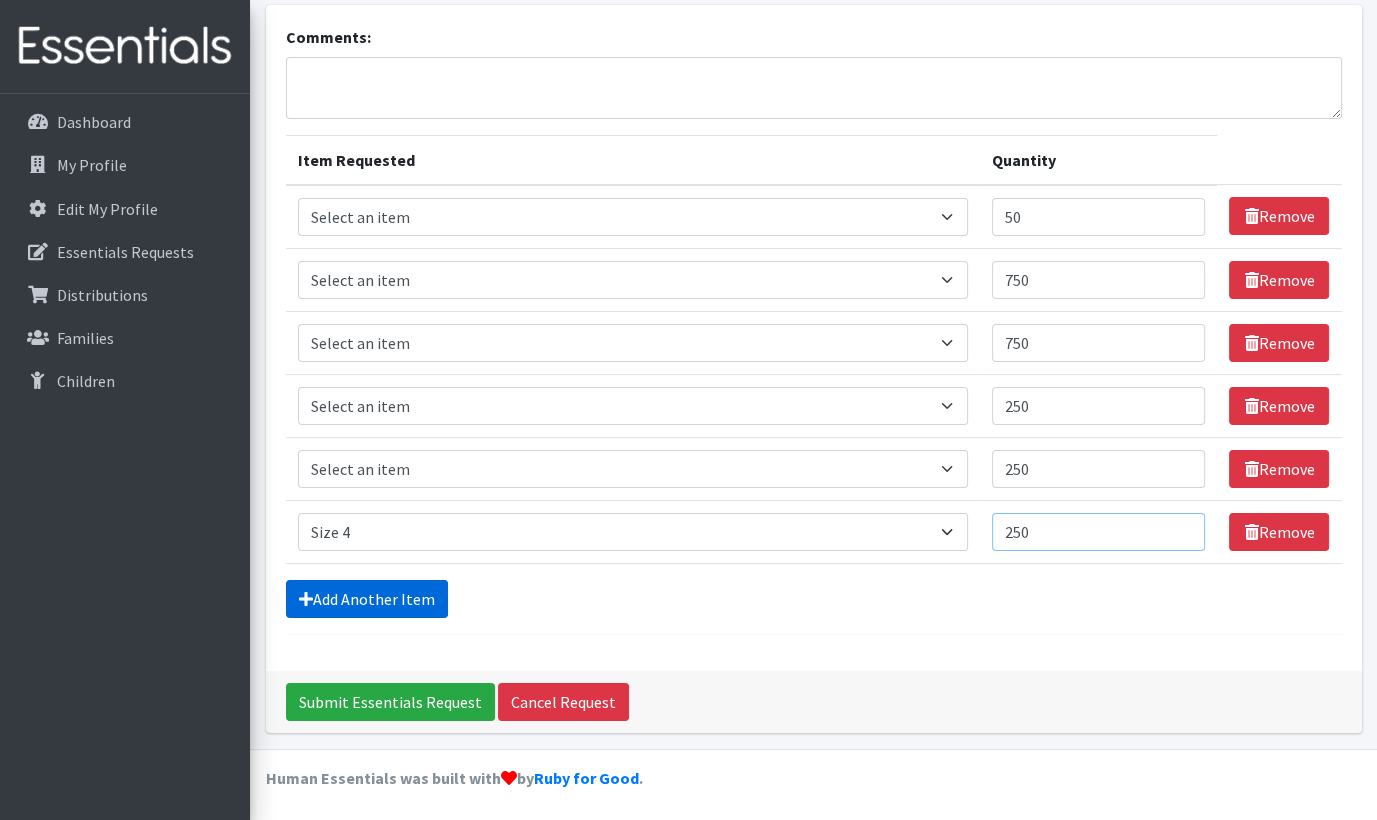 type on "250" 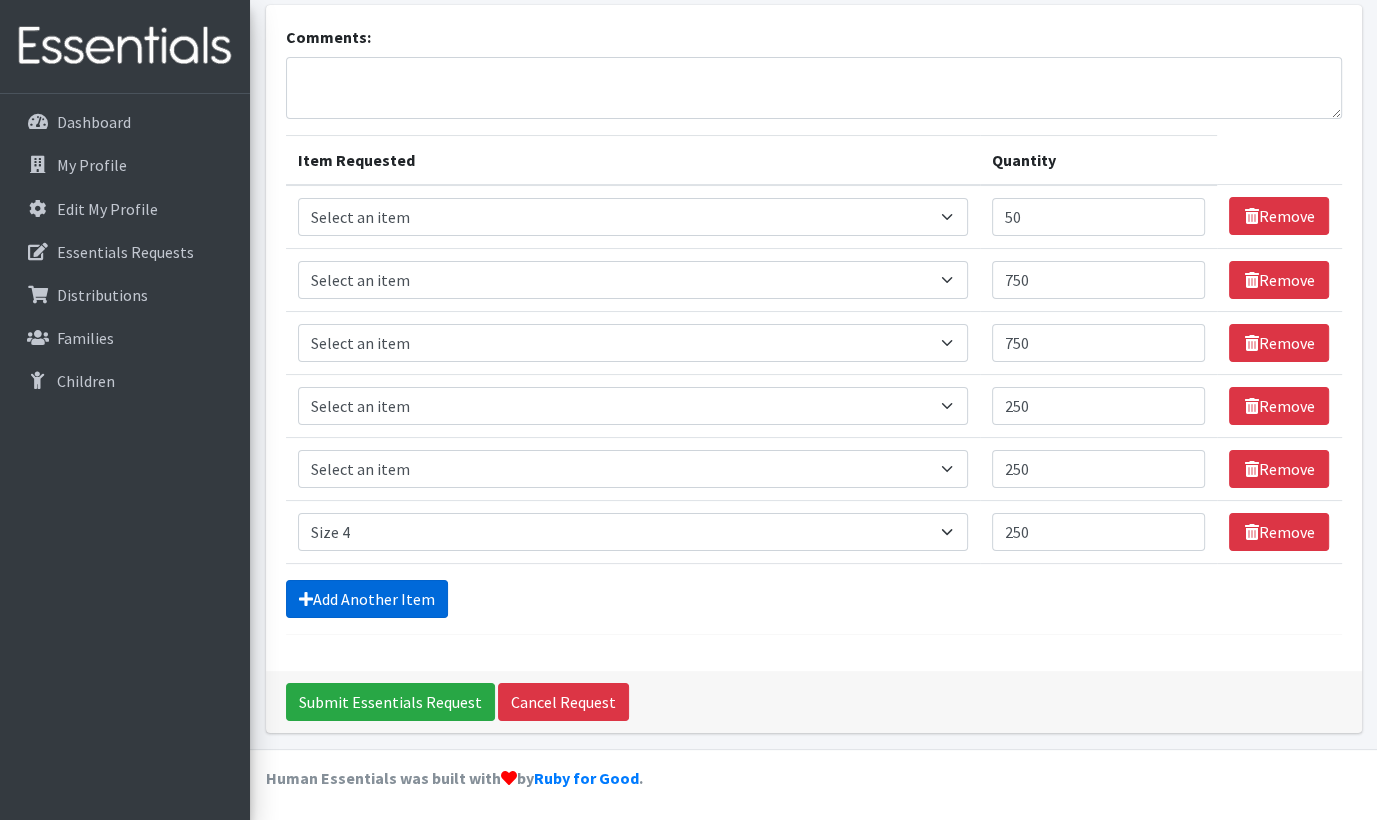 click on "Add Another Item" at bounding box center [367, 599] 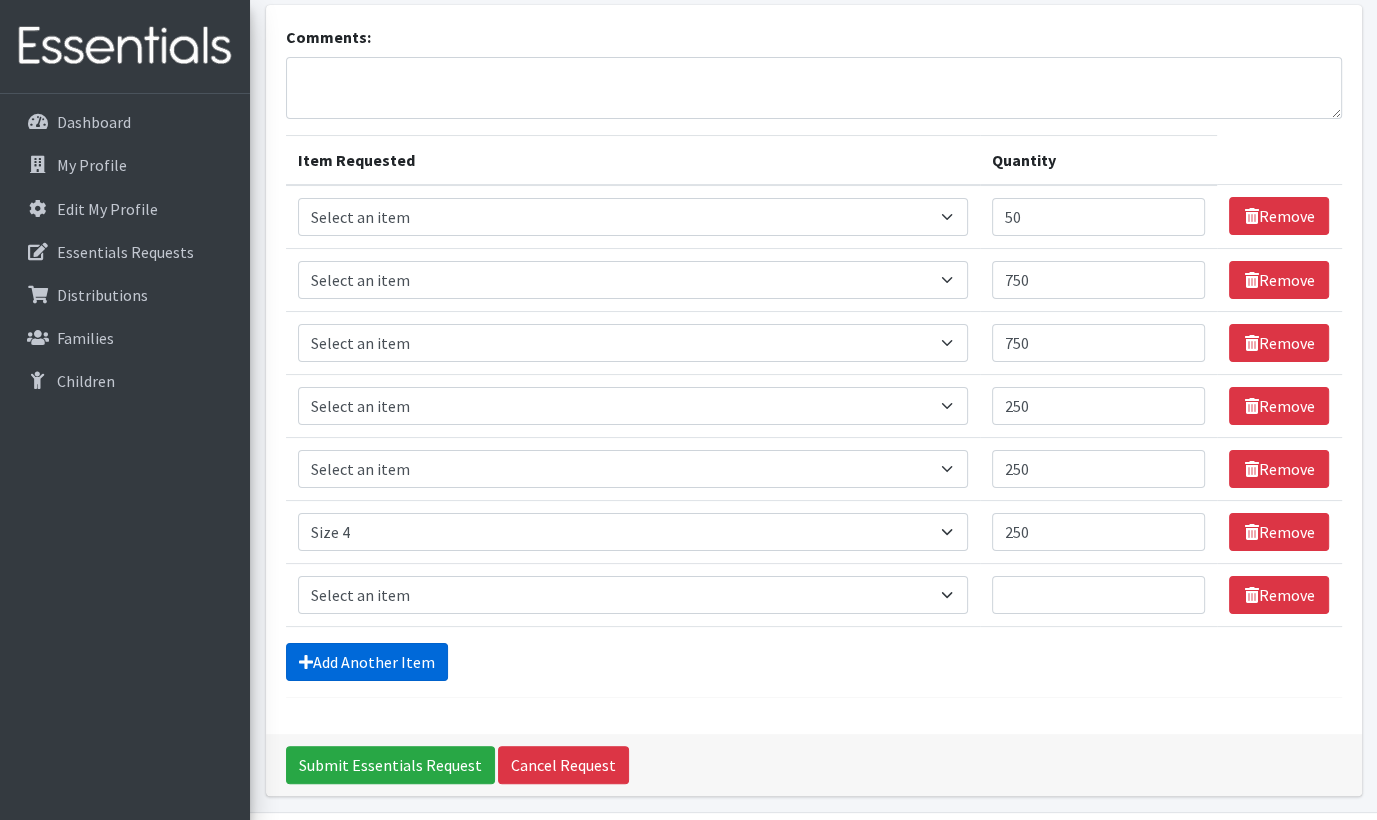 scroll, scrollTop: 188, scrollLeft: 0, axis: vertical 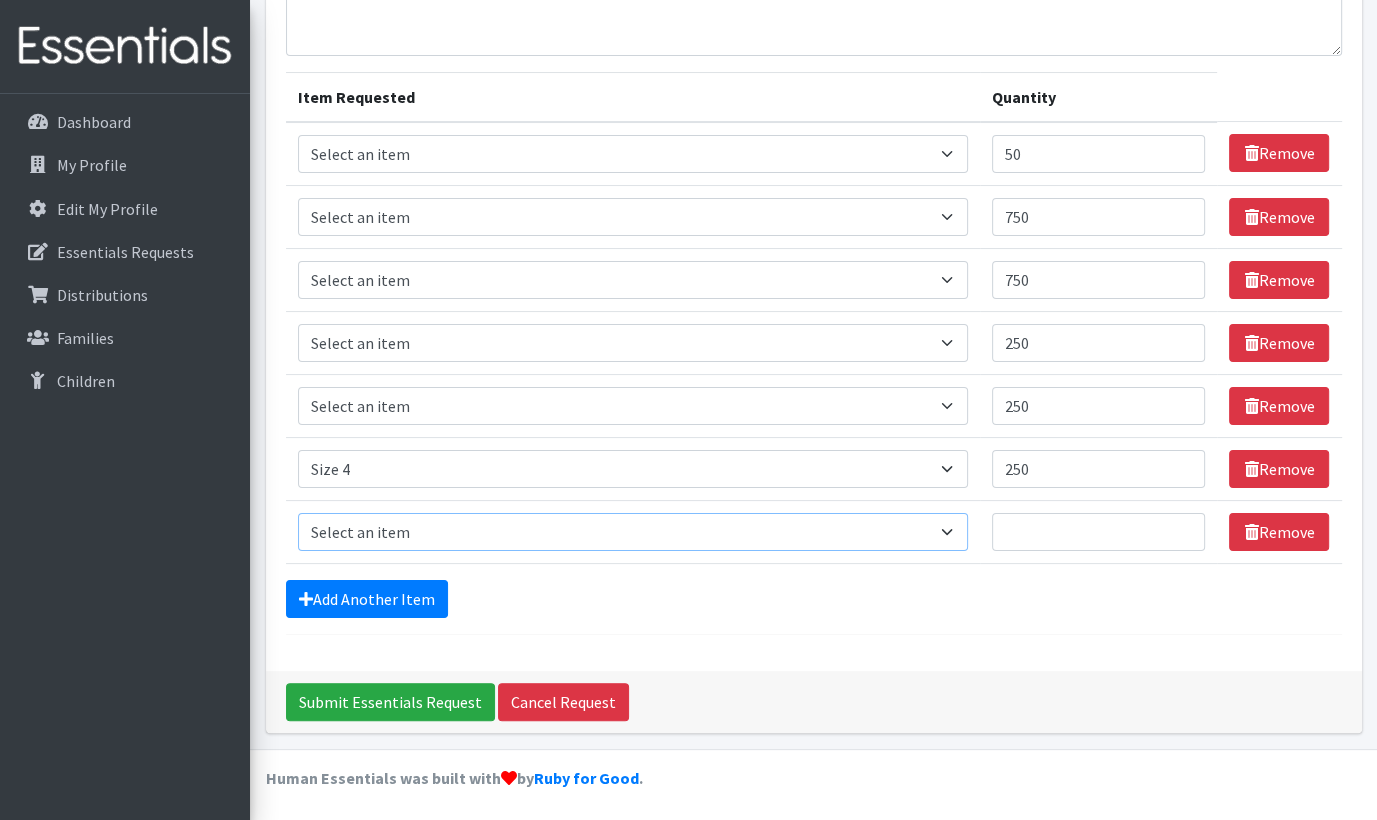 click on "Select an item
Period Supplies: Mixed Kits (order by bag)
Applicator-free tampon
Health fair packs (in a small bag 1 pantiliner and 1 pad with a walk-up distribution flyer)
Menstraul Disks
Period Supplies: First Period Kits (order by bag)
Period Supplies: Pad Kits (order by bag)
Period Supplies: Tampon Kits (order by bag)
Reusable Cups
Reuseable pads pack of 2.
Size 0/Newborn
Size 1
Size 2
Size 3
Size 4
Size 5
Size 6
Size 7 (availability may vary)
Size Preemie (availability may vary)
Training Pant 2T-3T
Training Pant 3T-4T
Training Pant 4T-5T
health fair packets (1 diaper in multiple sizes in a small bag with a walk-up distribution flyer)
reusable underwear ( please specify size but we have very limited supply and most sizes are junior sizes" at bounding box center [633, 532] 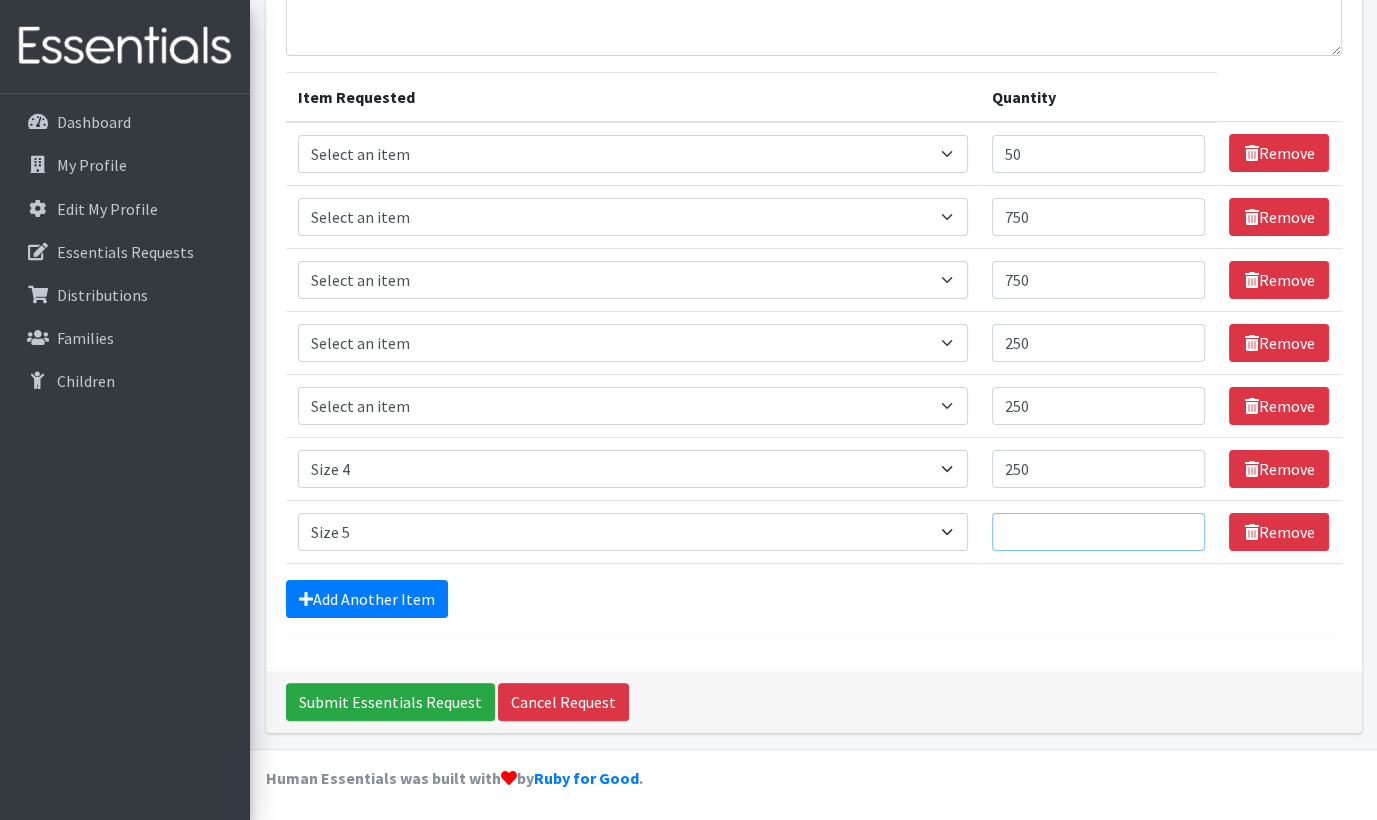 click on "Quantity" at bounding box center (1098, 532) 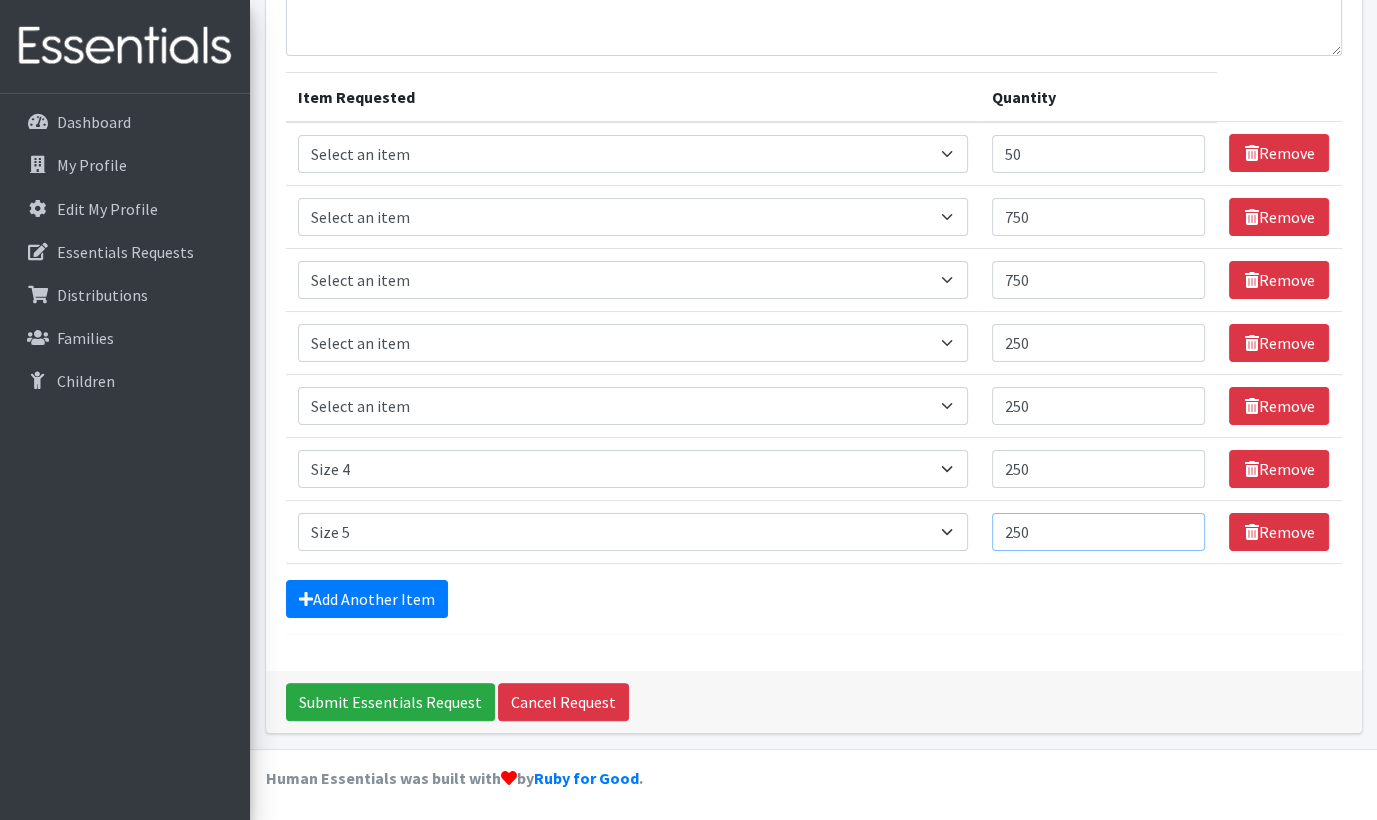 type on "250" 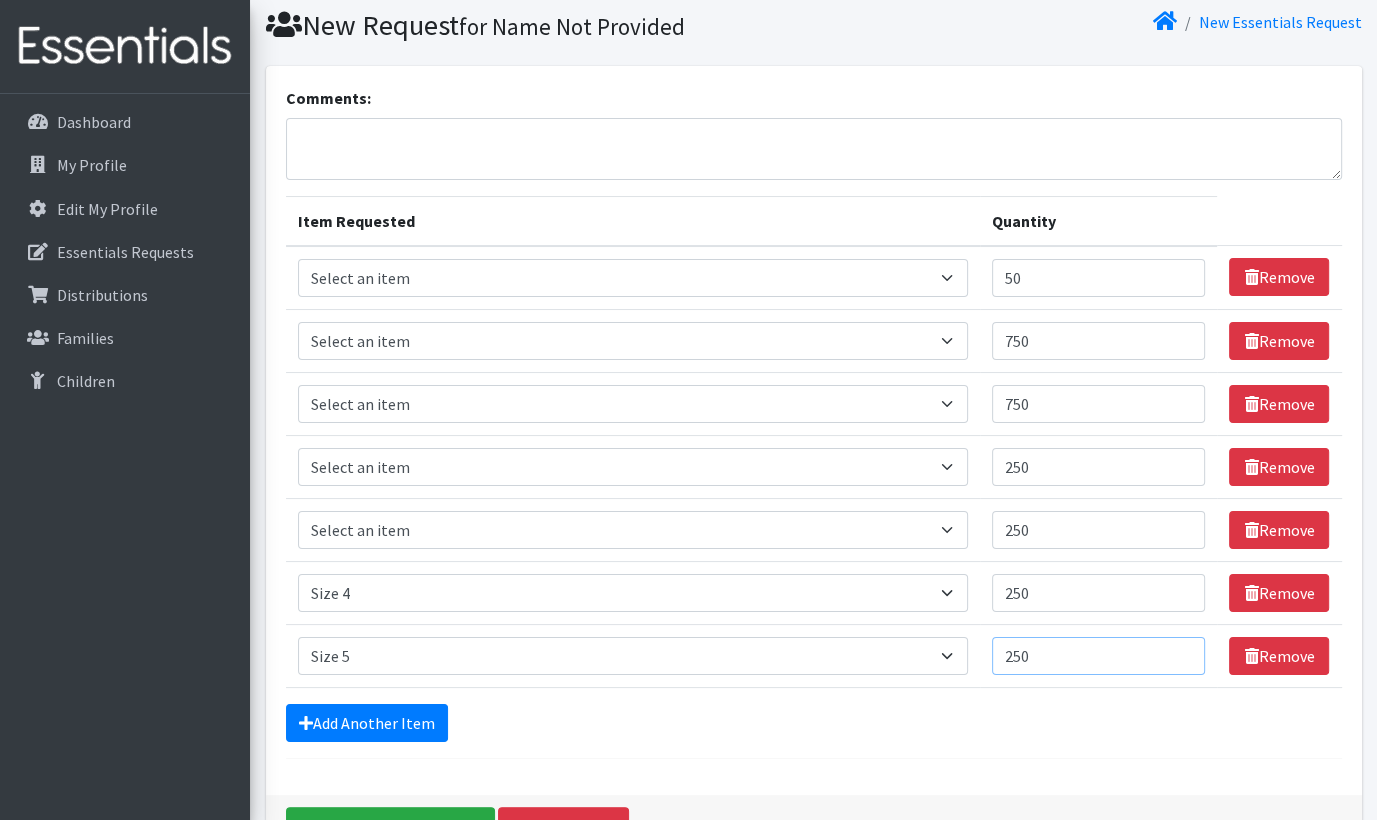 scroll, scrollTop: 54, scrollLeft: 0, axis: vertical 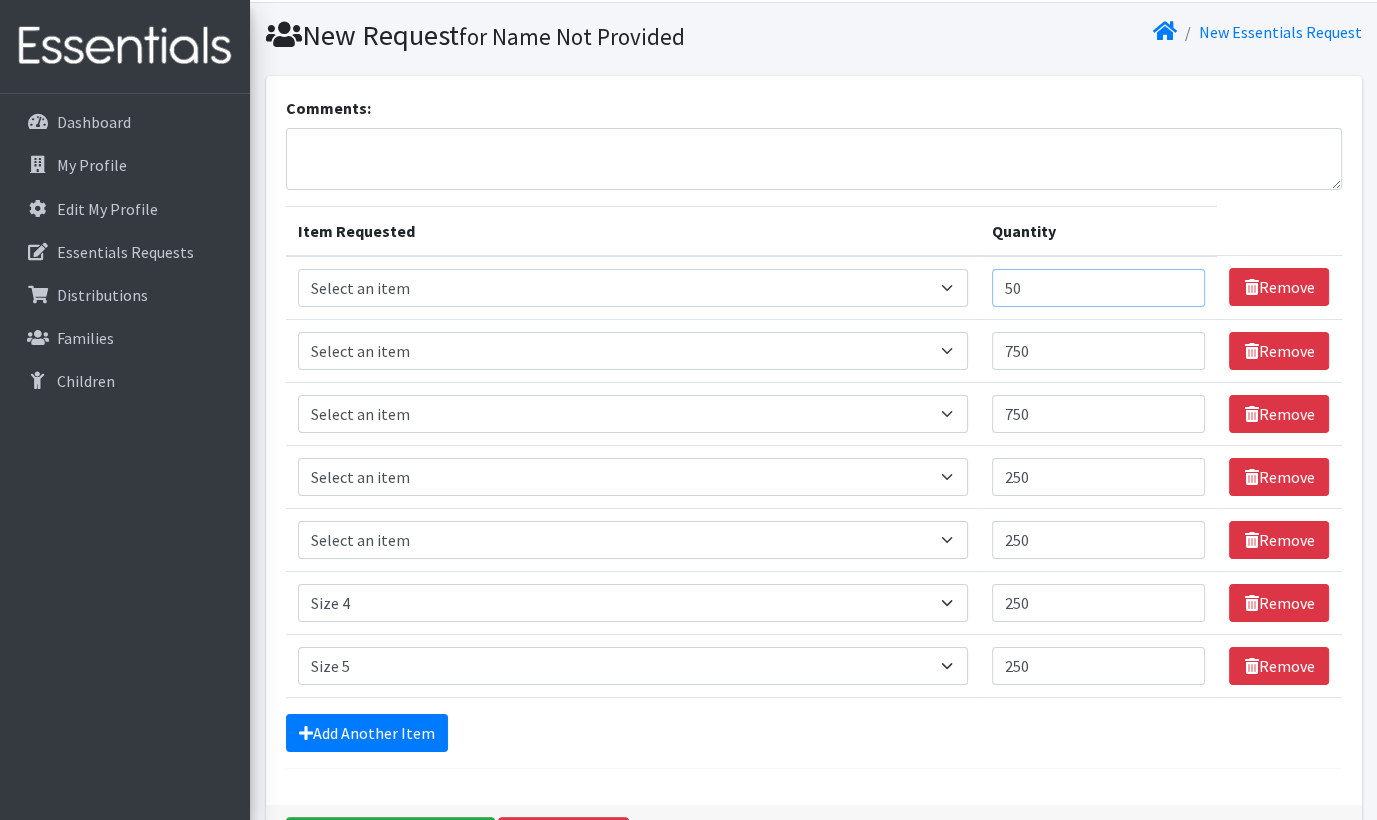drag, startPoint x: 1036, startPoint y: 290, endPoint x: 1020, endPoint y: 290, distance: 16 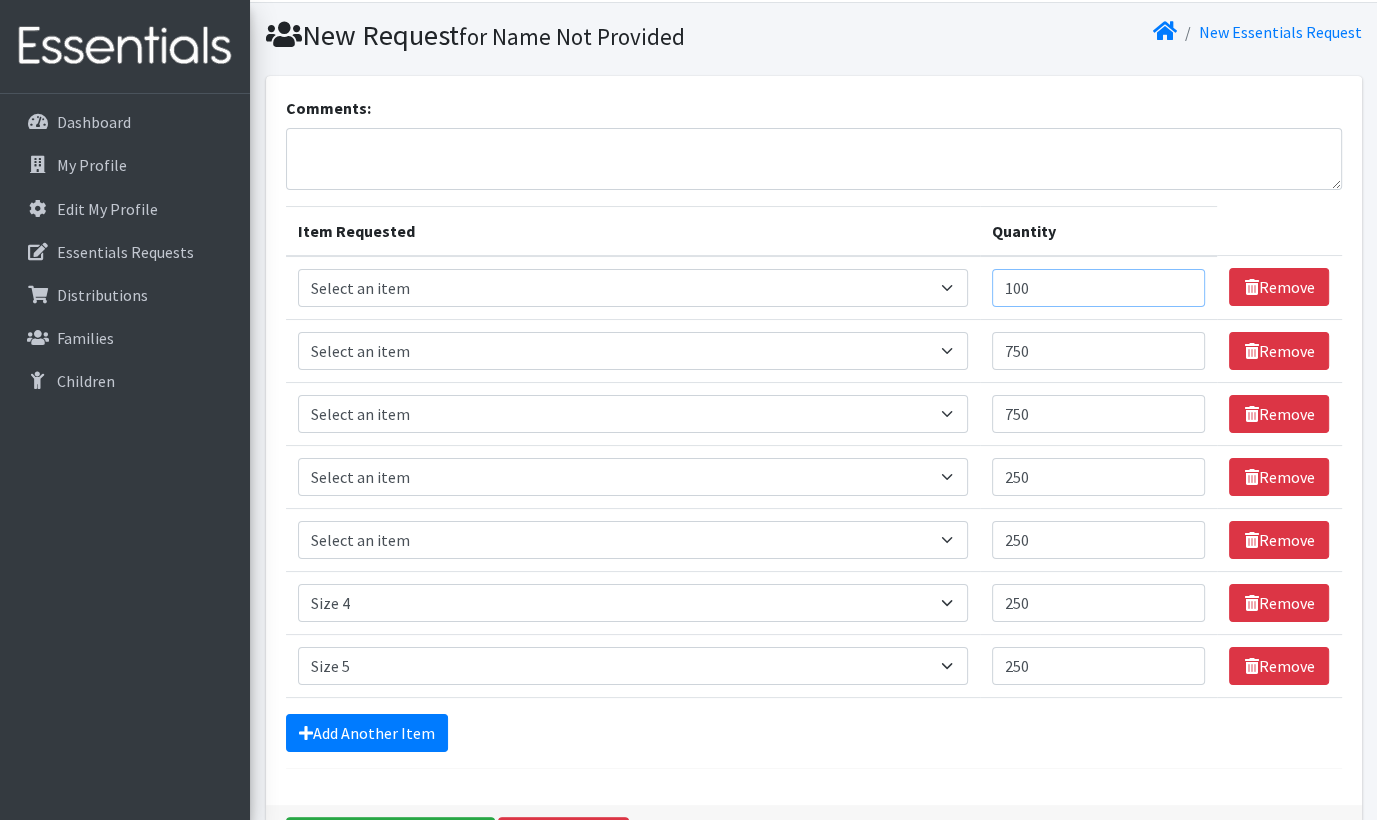 click on "100" at bounding box center (1098, 288) 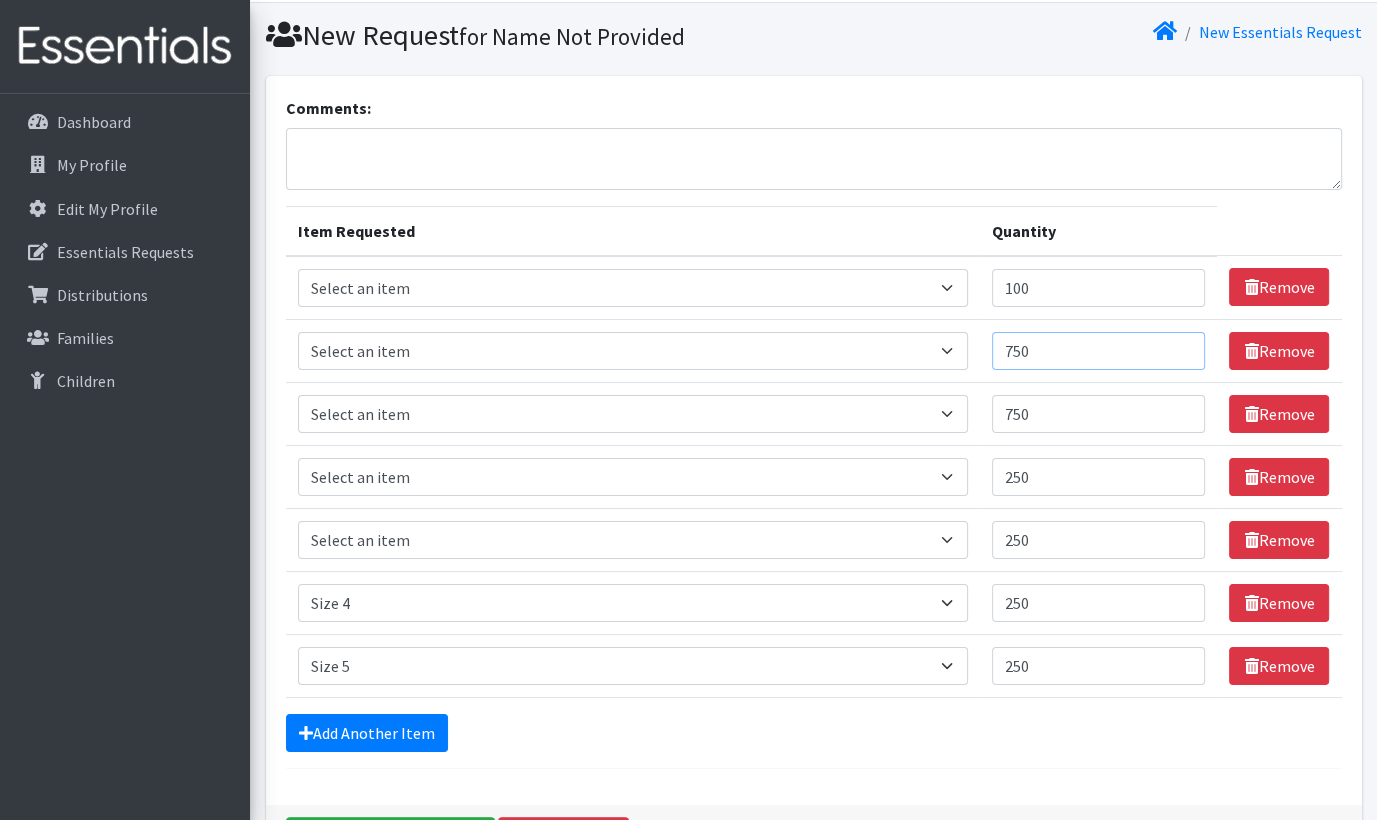 click on "750" at bounding box center (1098, 351) 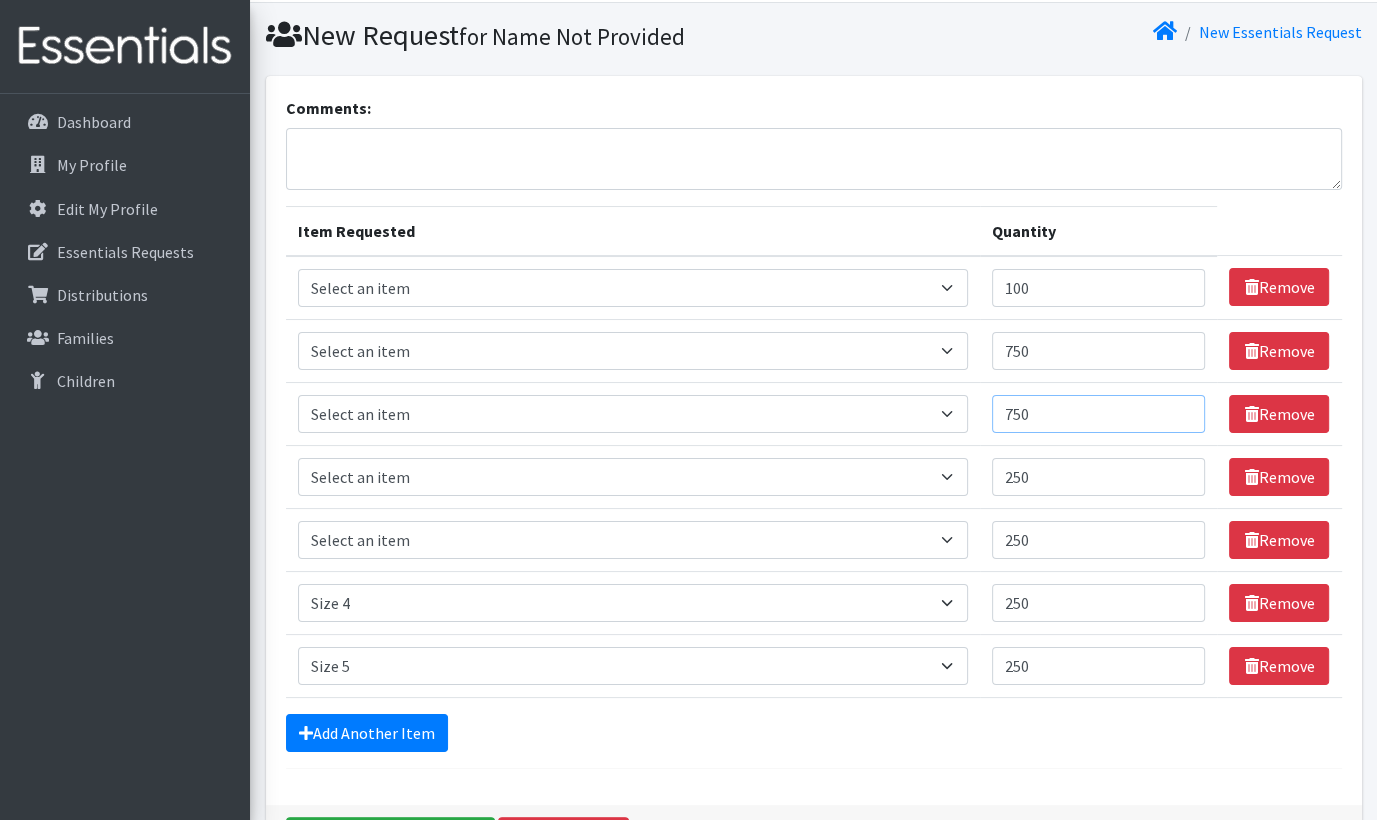 click on "750" at bounding box center (1098, 414) 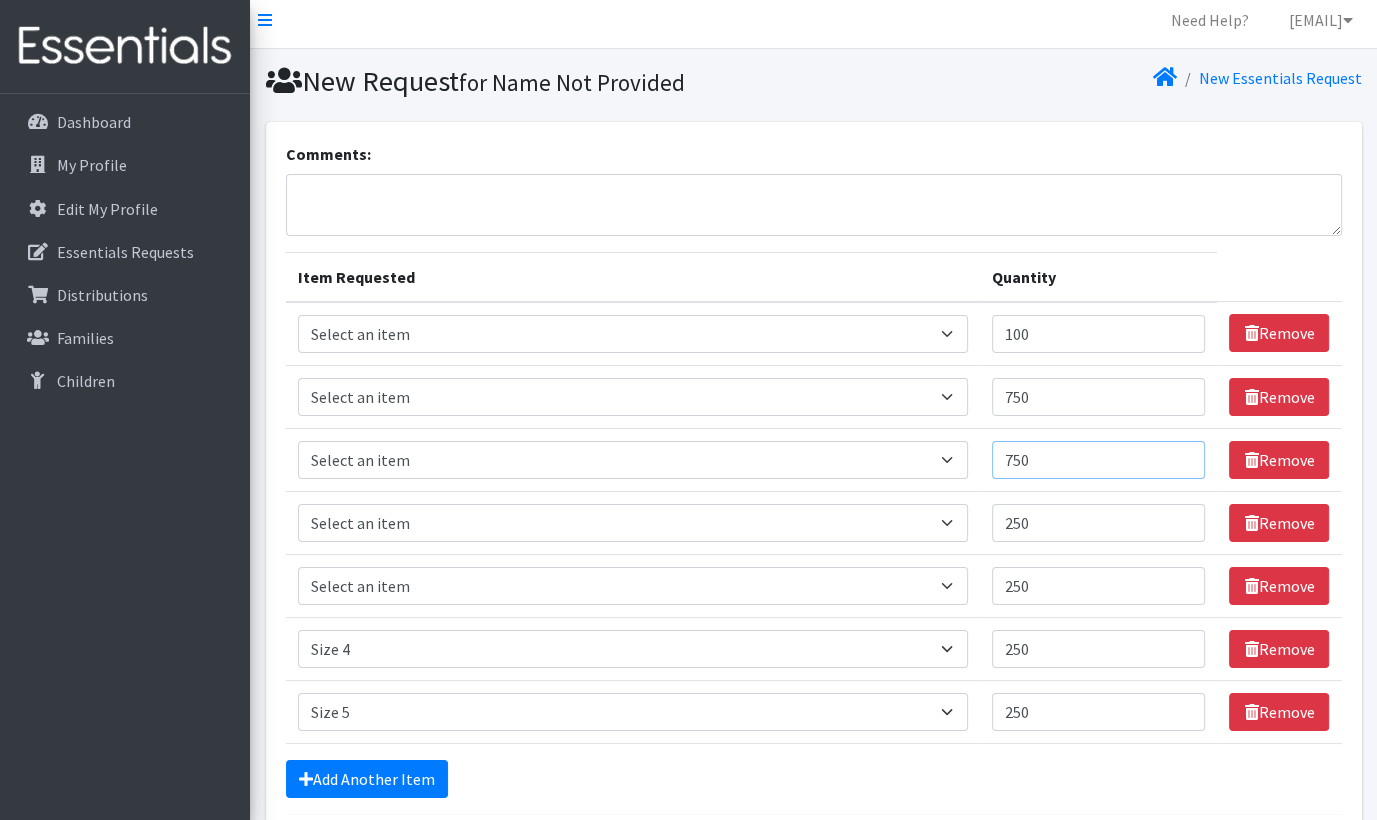 scroll, scrollTop: 0, scrollLeft: 0, axis: both 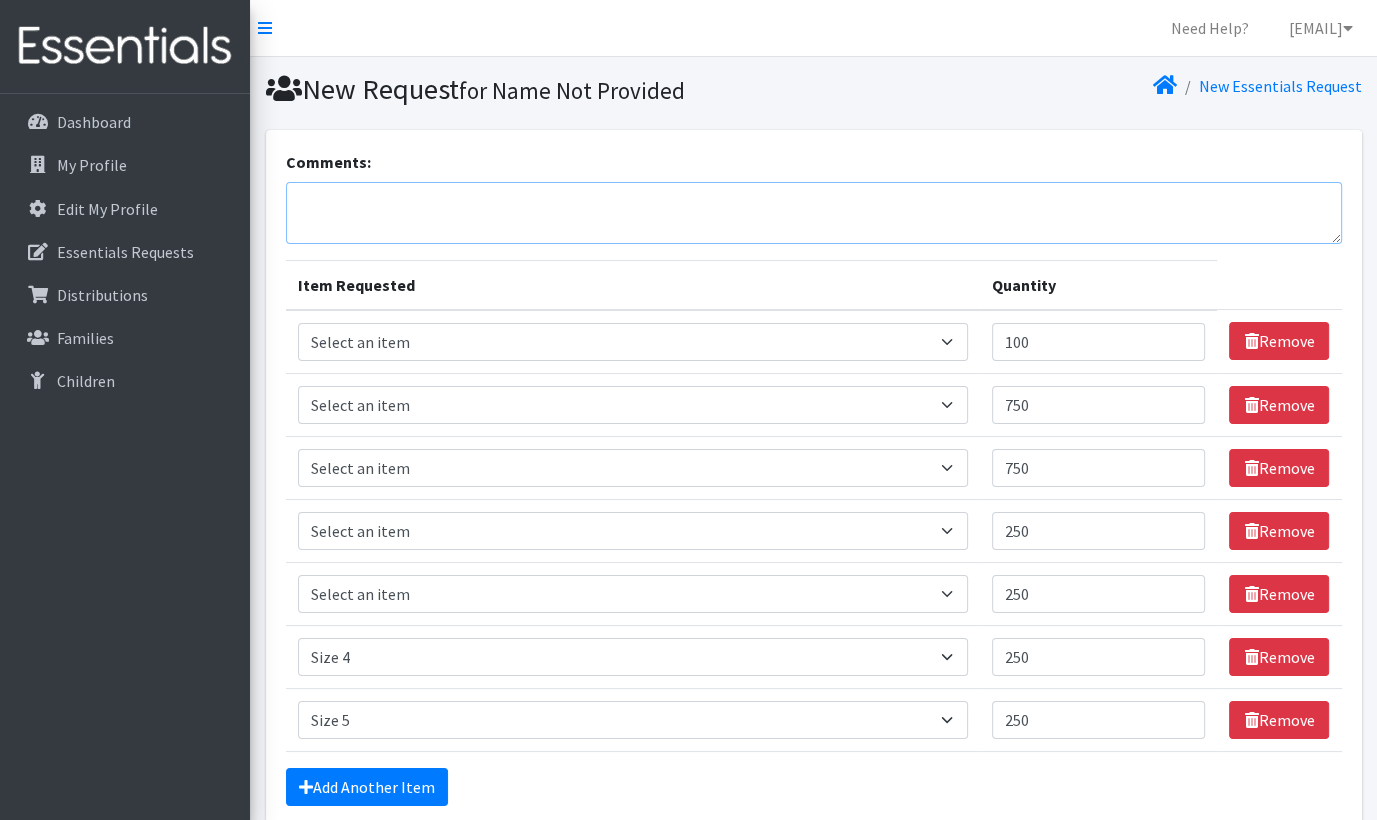 drag, startPoint x: 342, startPoint y: 205, endPoint x: 304, endPoint y: 196, distance: 39.051247 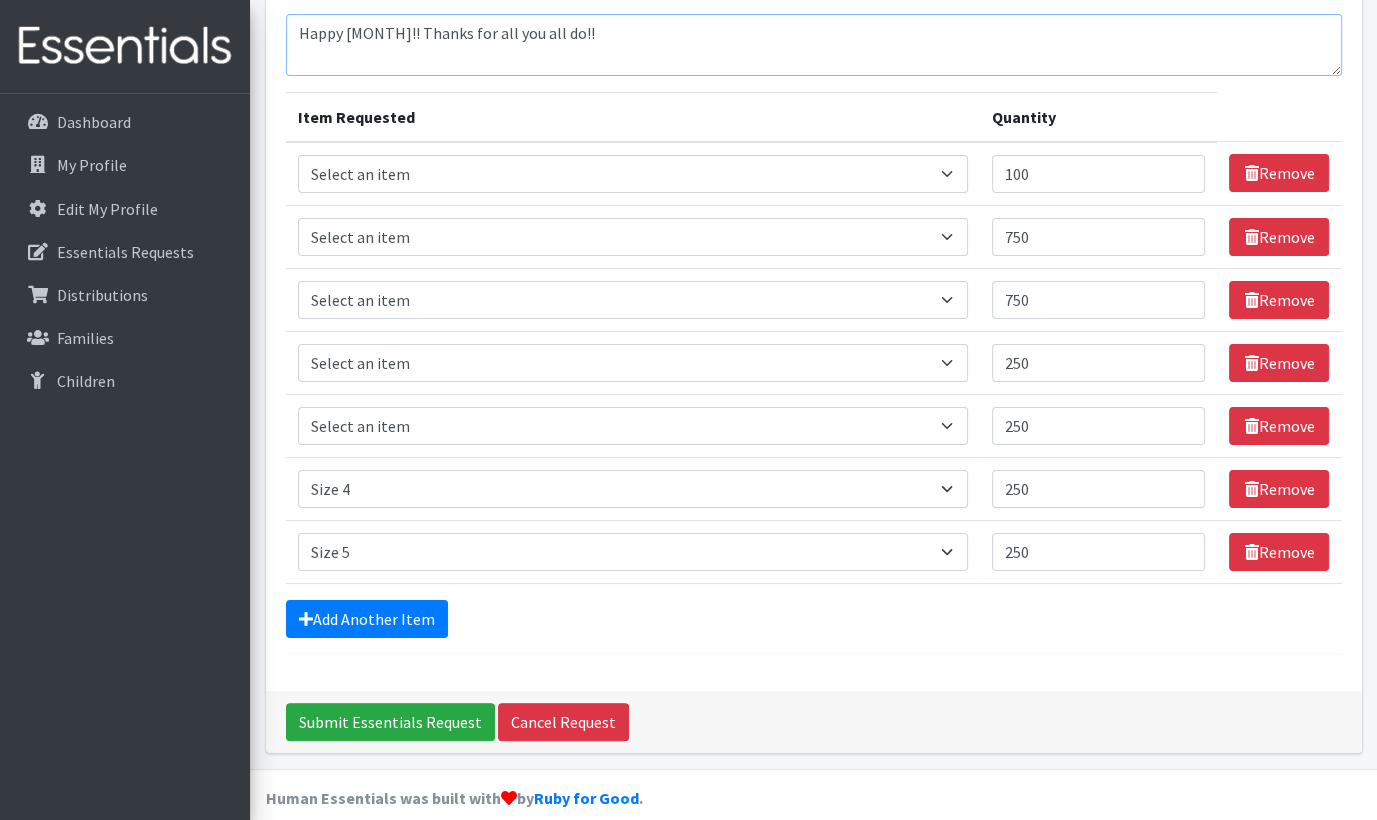 scroll, scrollTop: 188, scrollLeft: 0, axis: vertical 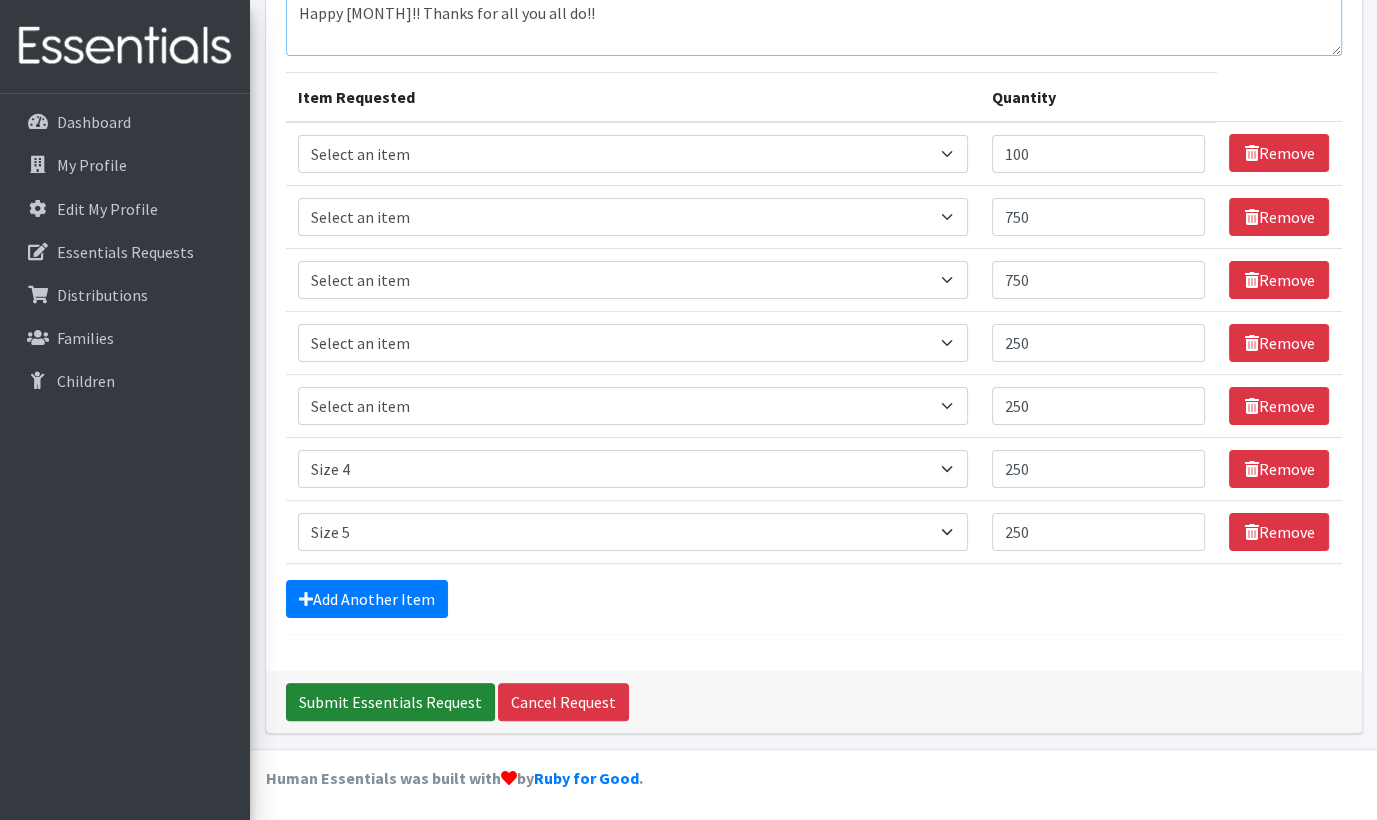 type on "Happy [MONTH]!! Thanks for all you all do!!" 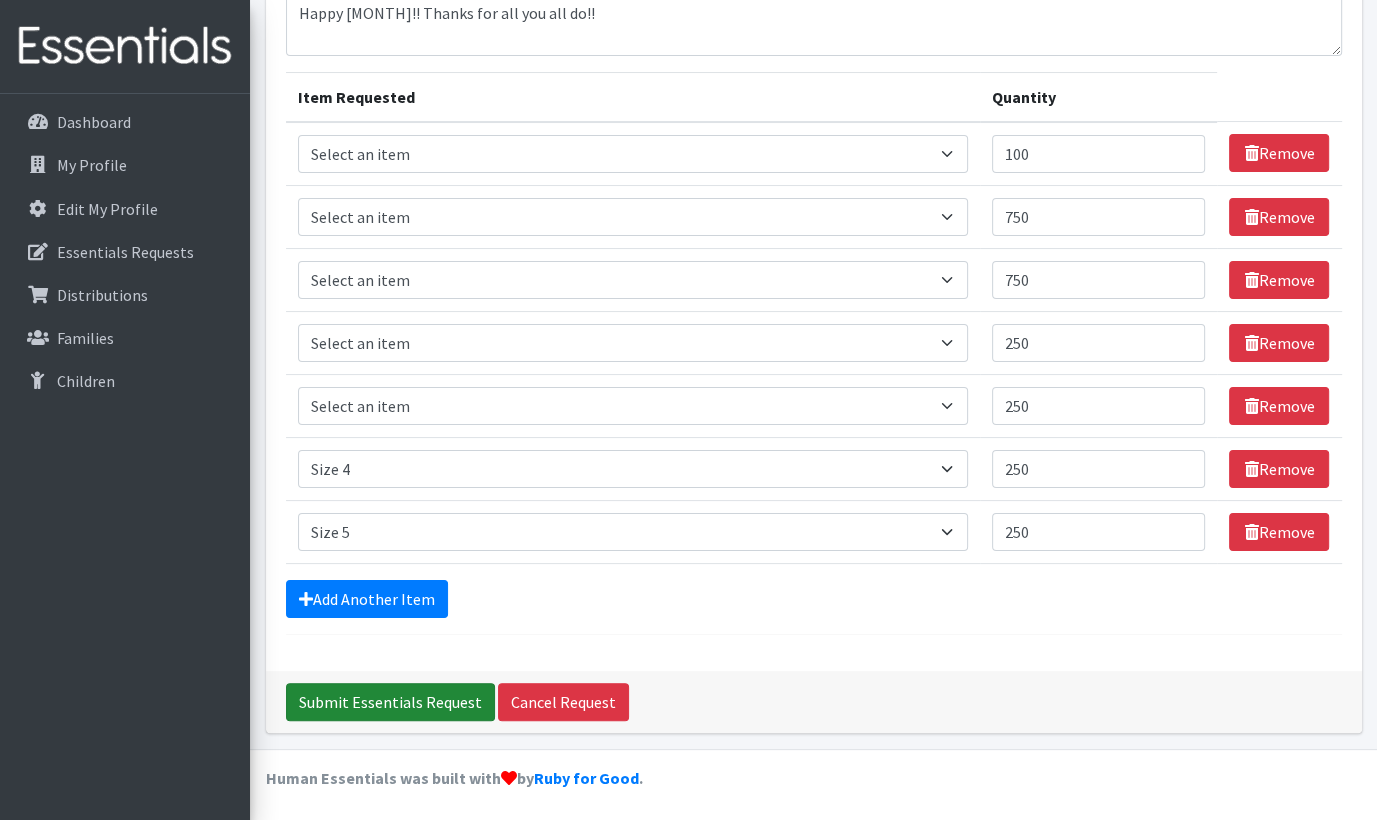 click on "Submit Essentials Request" at bounding box center (390, 702) 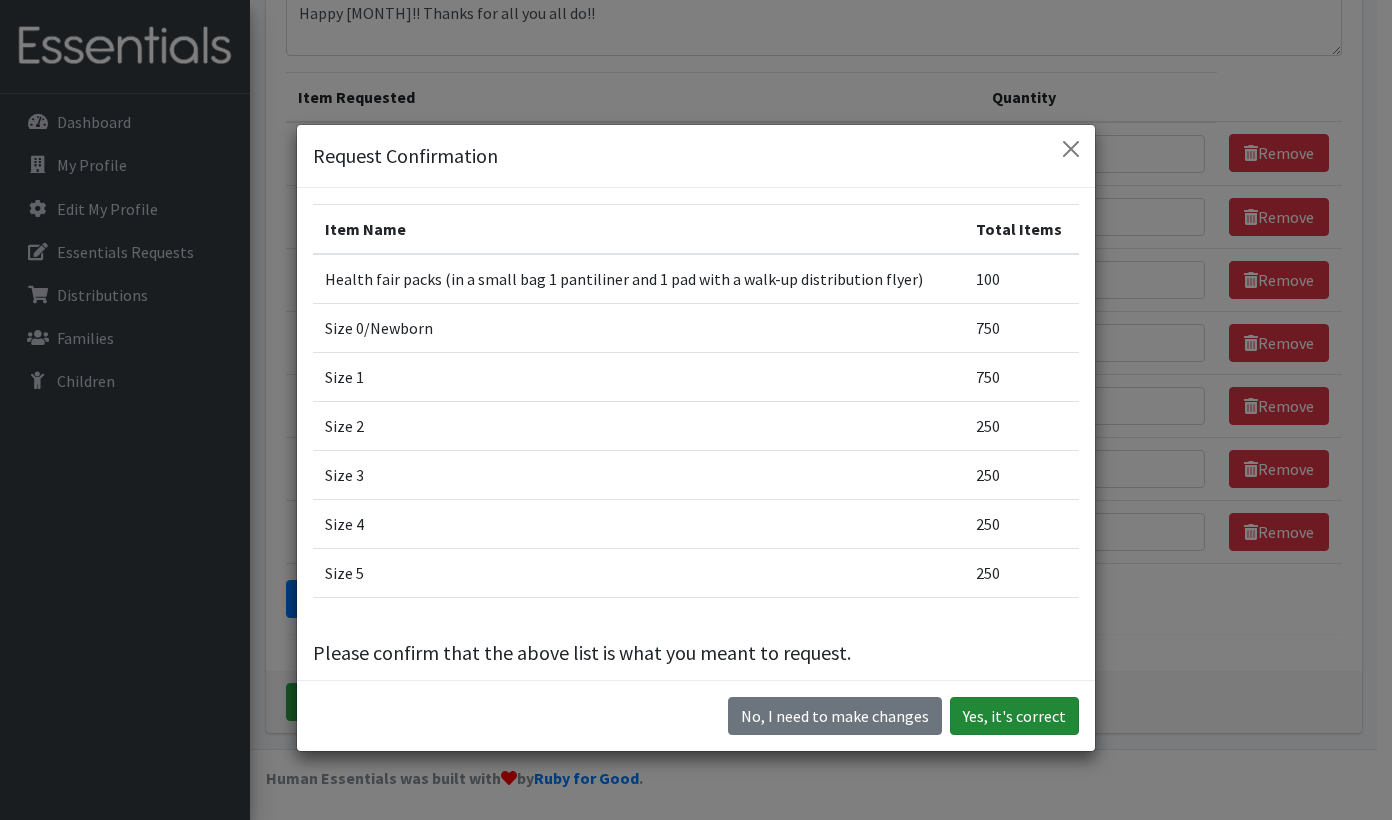 click on "Yes, it's correct" at bounding box center [1014, 716] 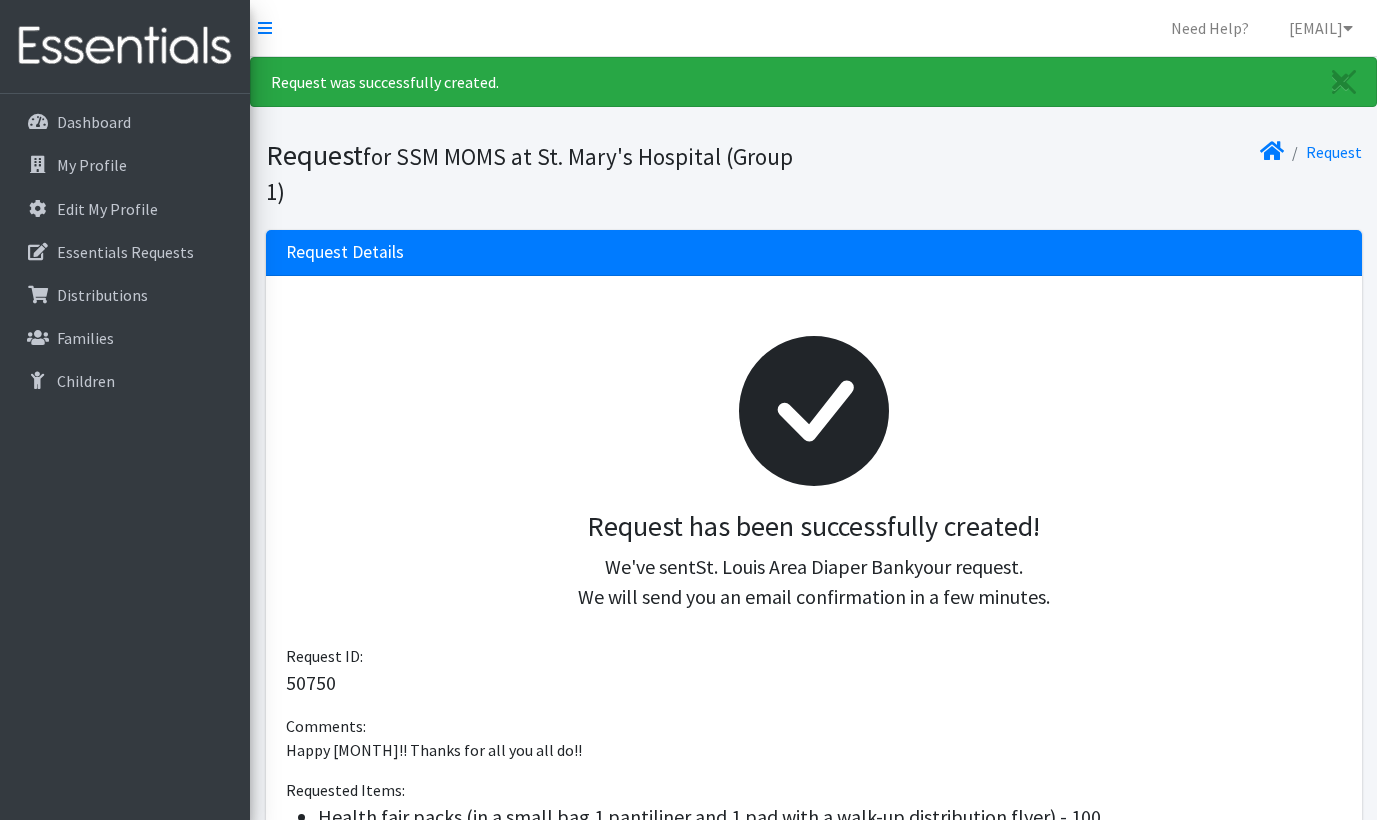 scroll, scrollTop: 0, scrollLeft: 0, axis: both 